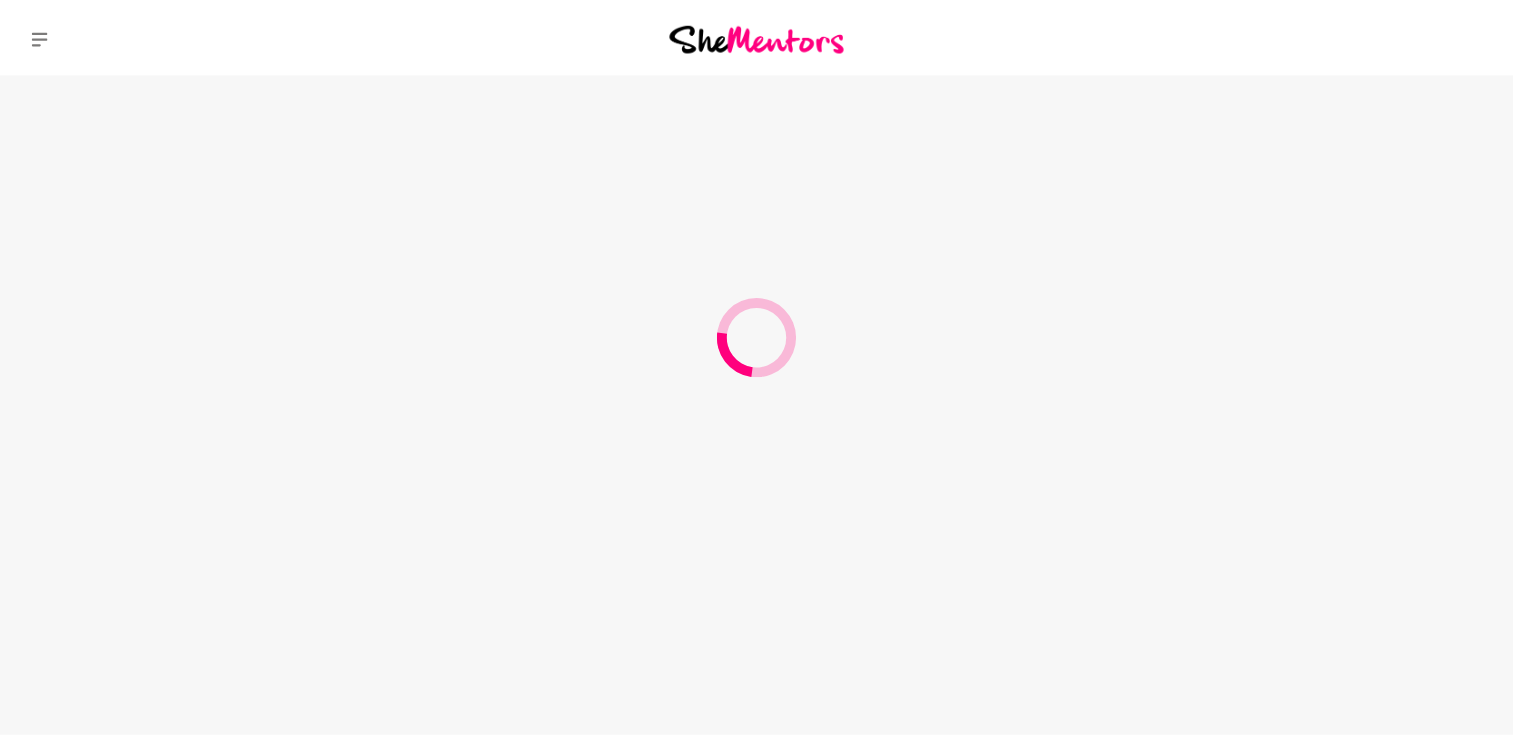 scroll, scrollTop: 0, scrollLeft: 0, axis: both 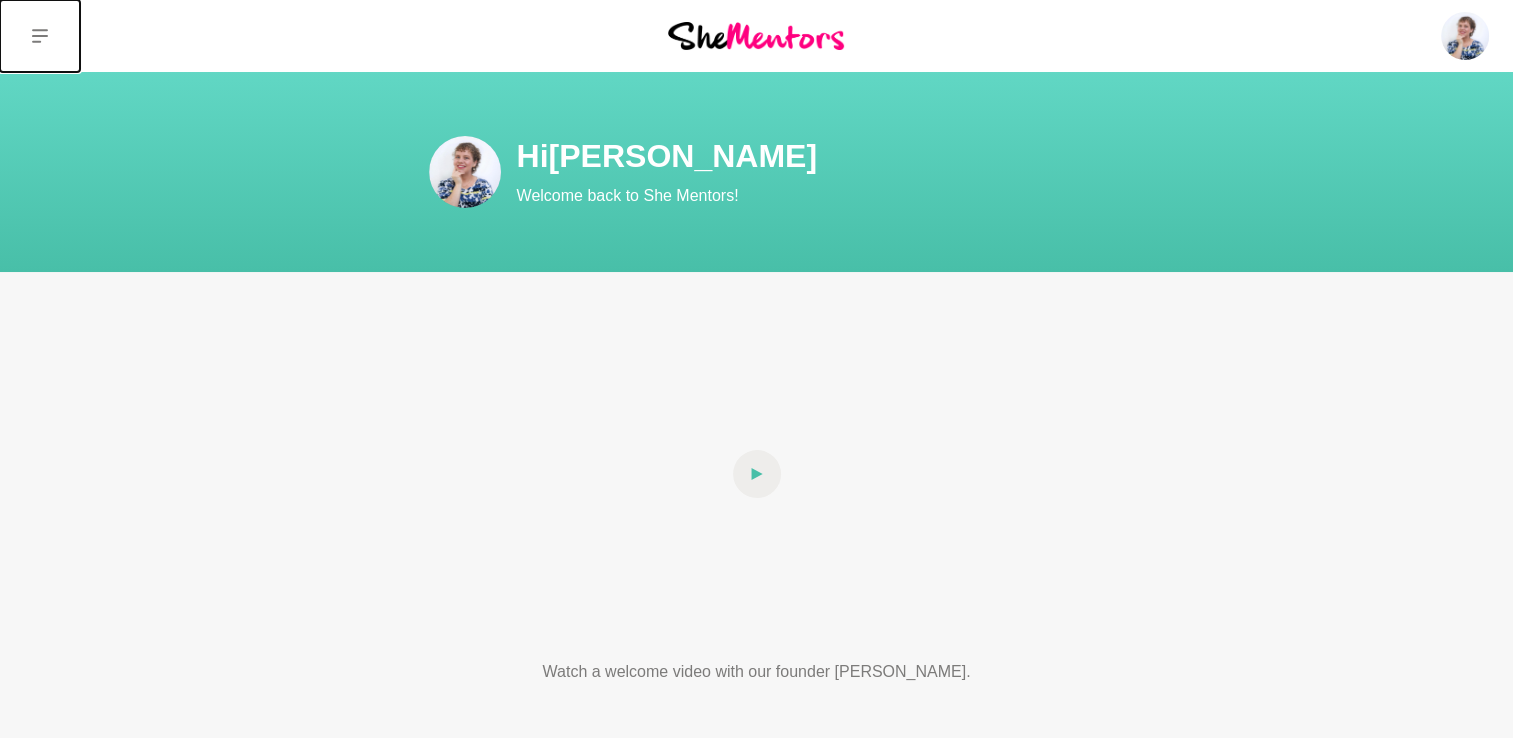 click at bounding box center (40, 36) 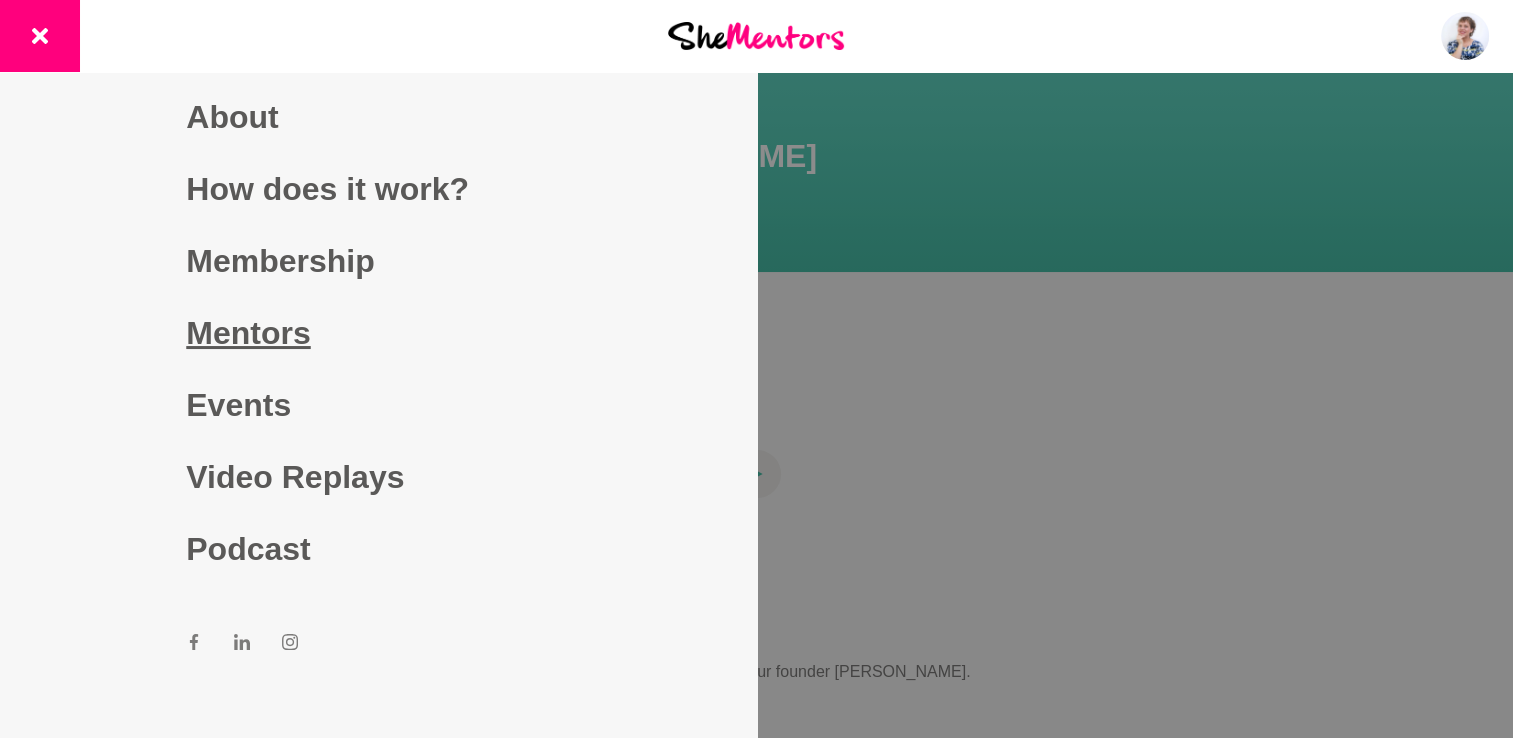 click on "Mentors" at bounding box center (378, 333) 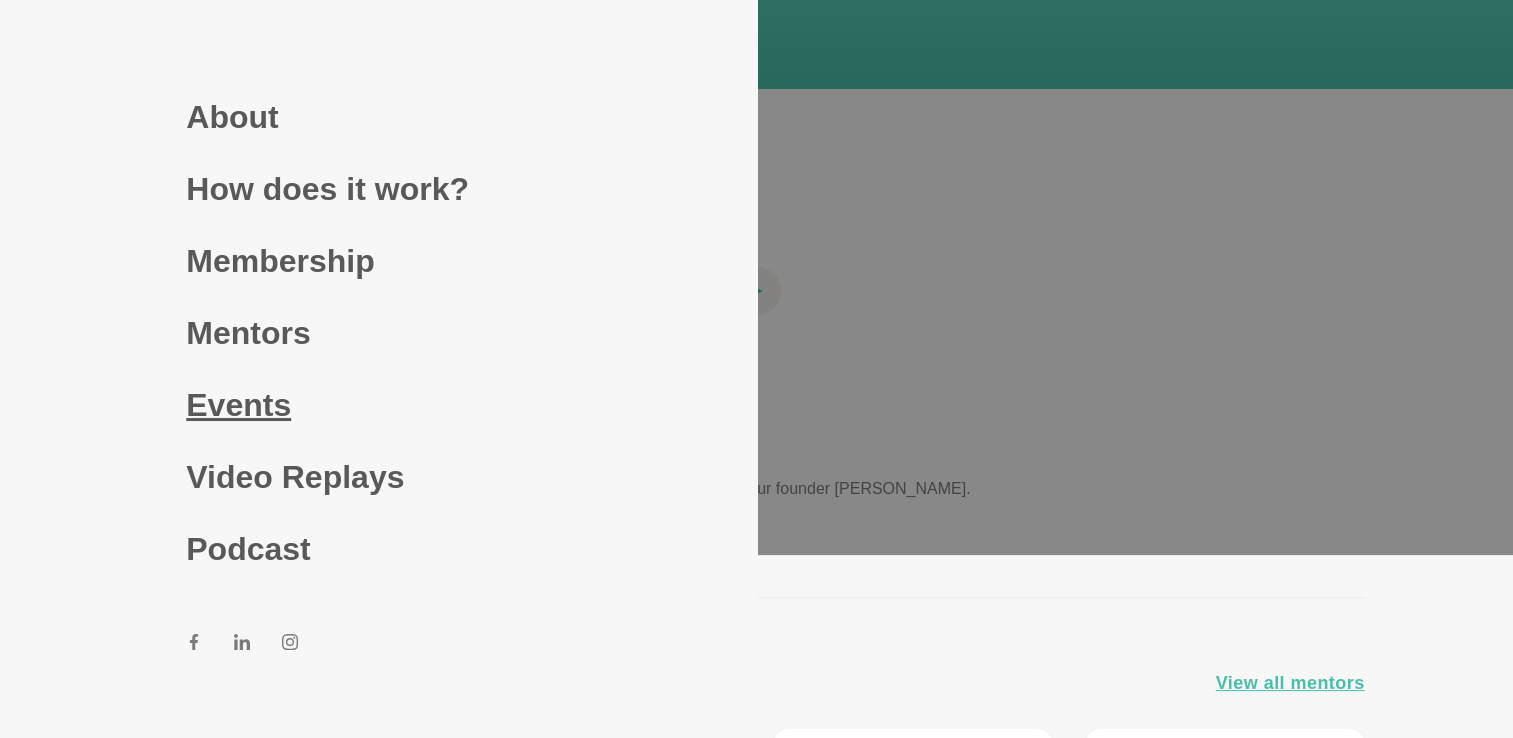scroll, scrollTop: 500, scrollLeft: 0, axis: vertical 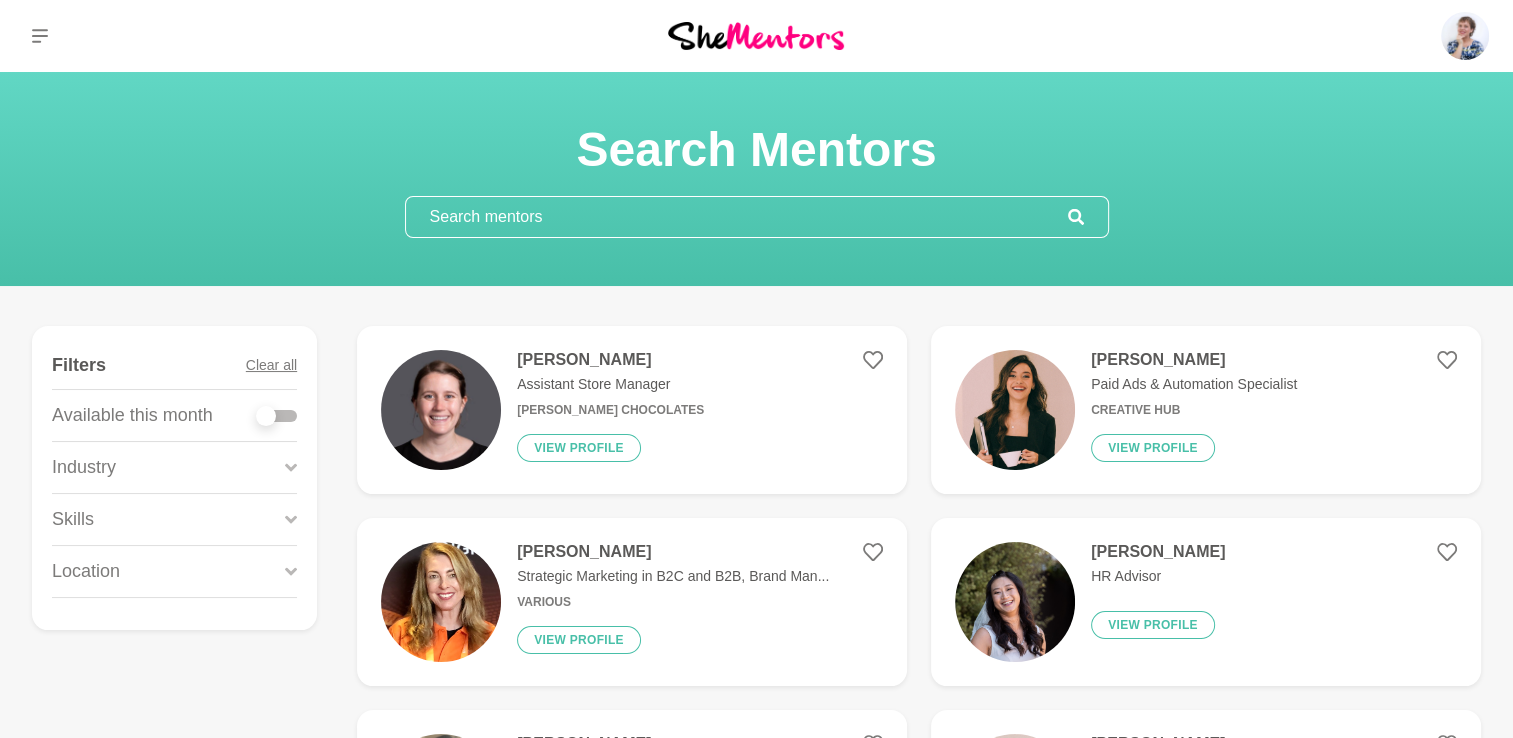 click at bounding box center (737, 217) 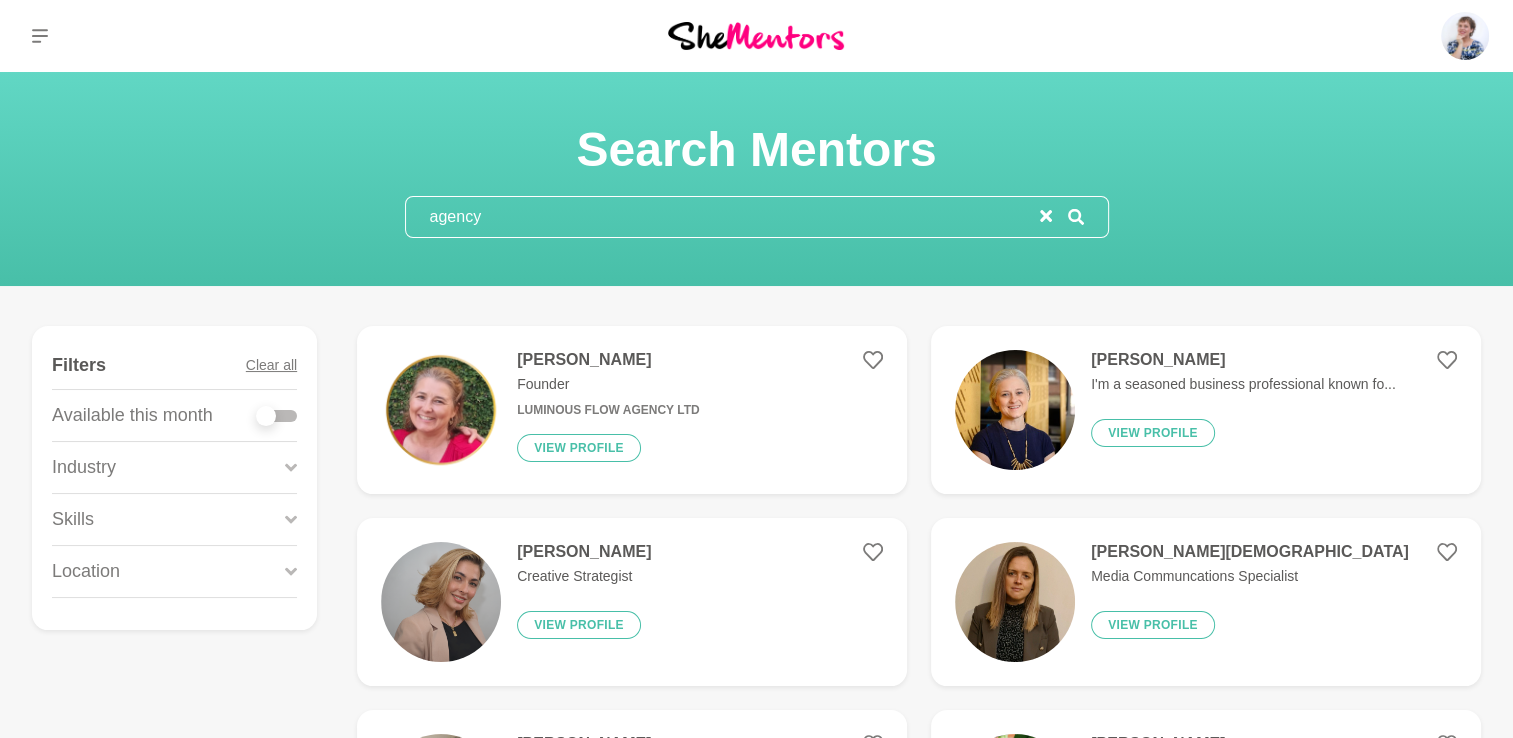 type on "agency" 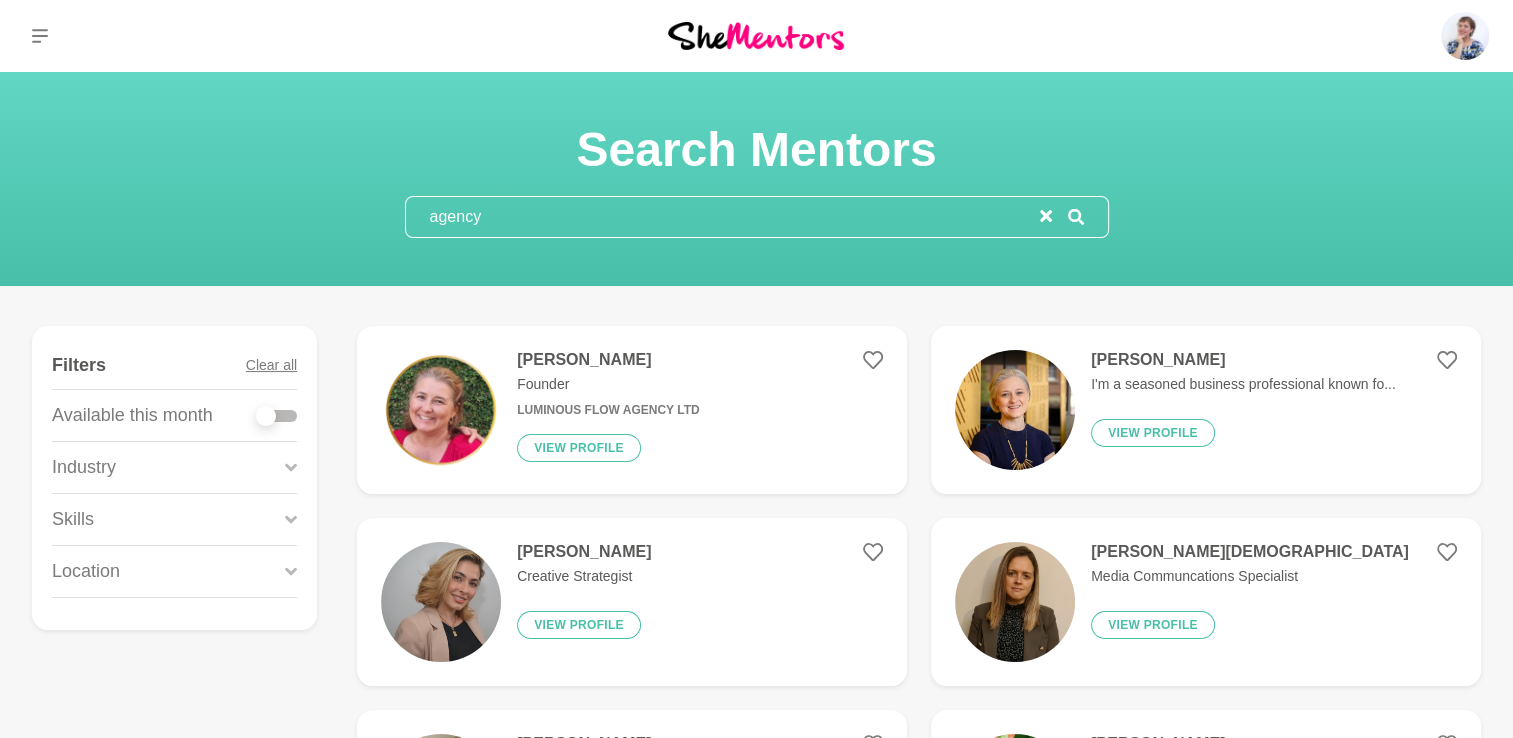 checkbox on "true" 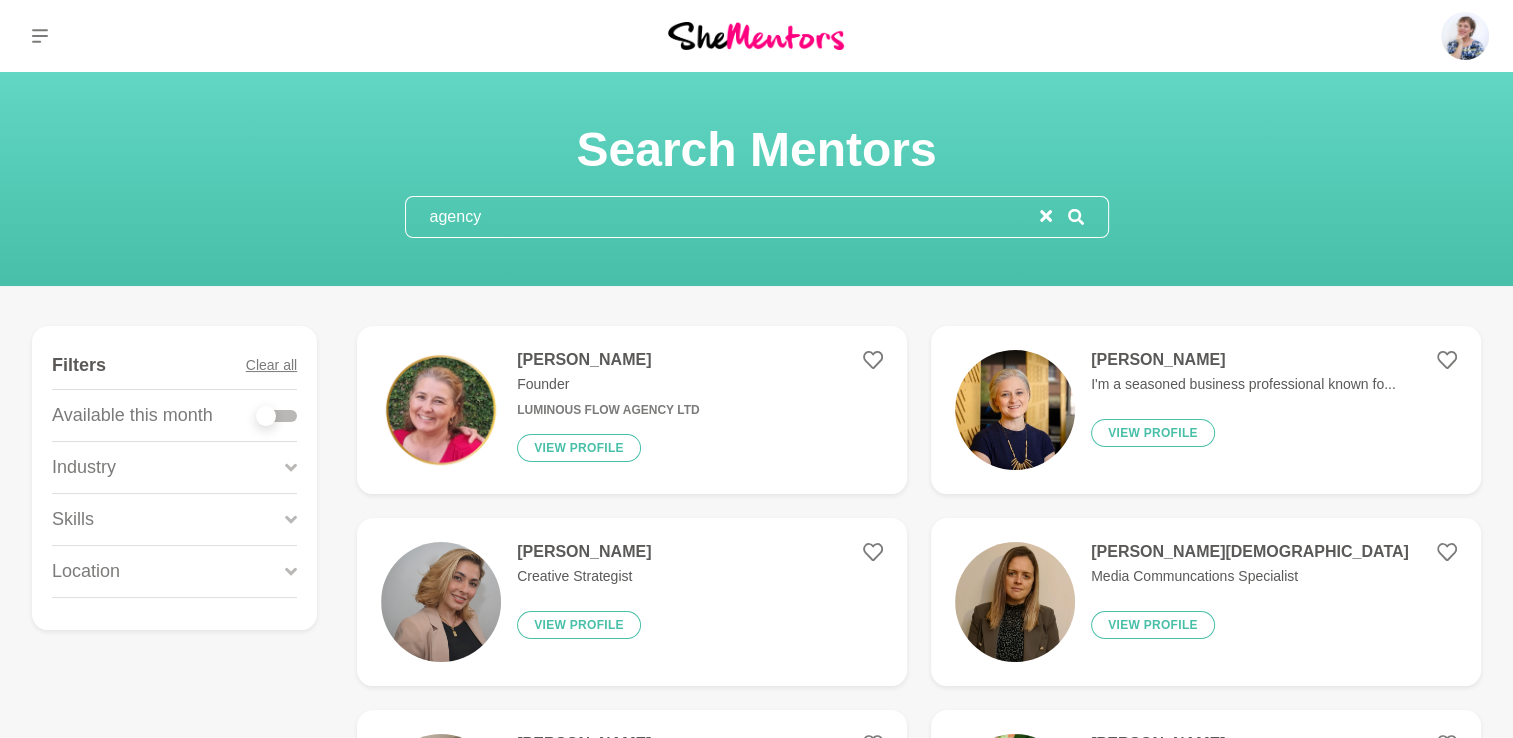 click at bounding box center [277, 416] 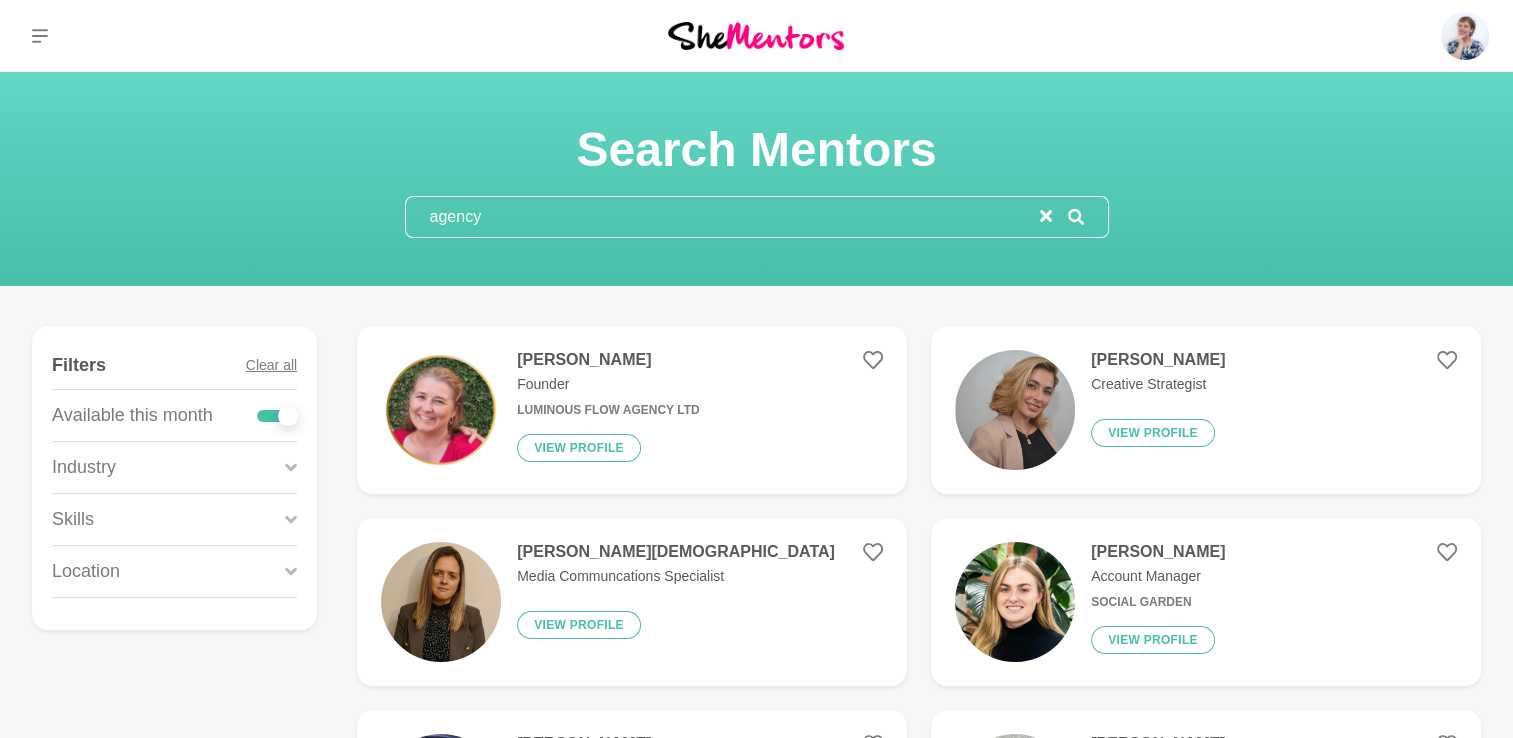 scroll, scrollTop: 0, scrollLeft: 0, axis: both 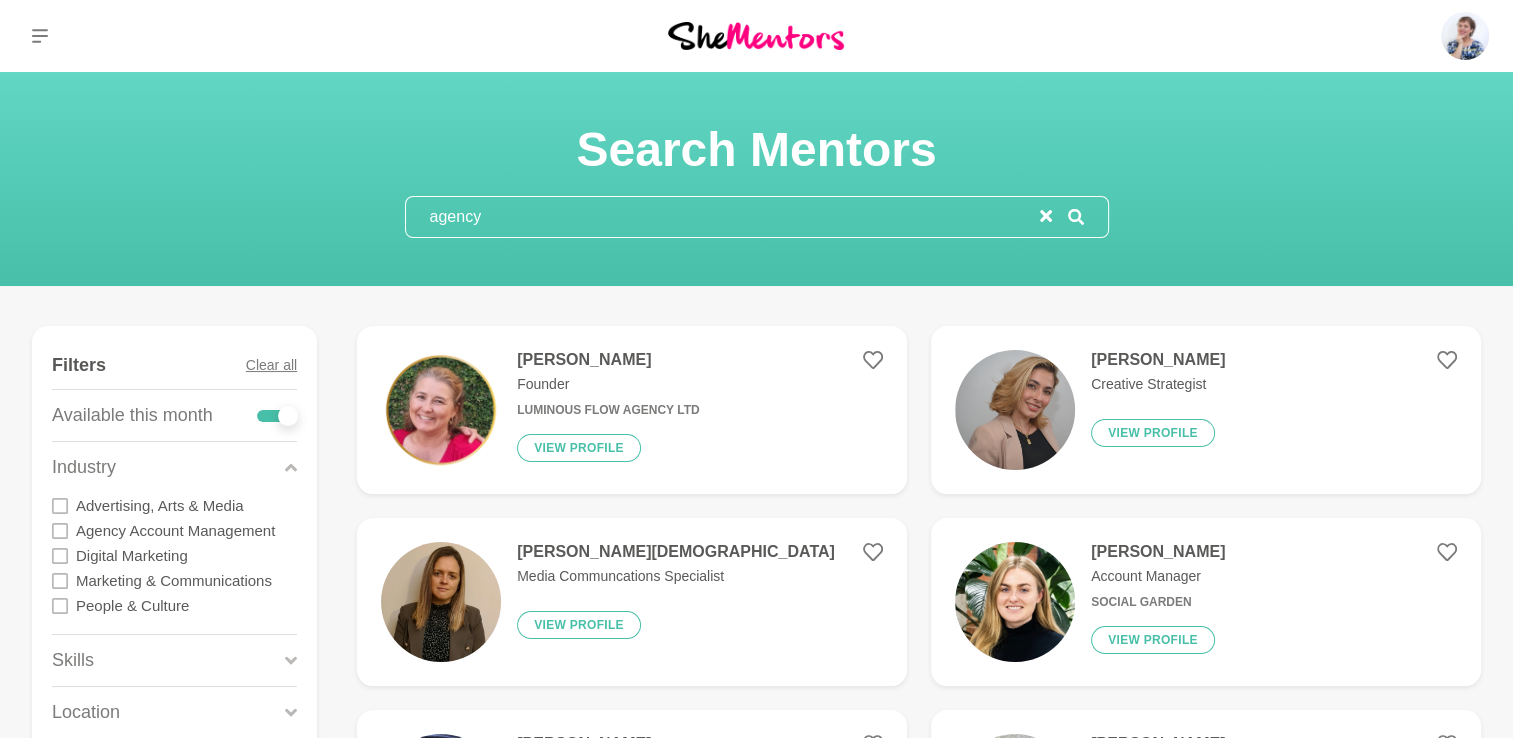 click 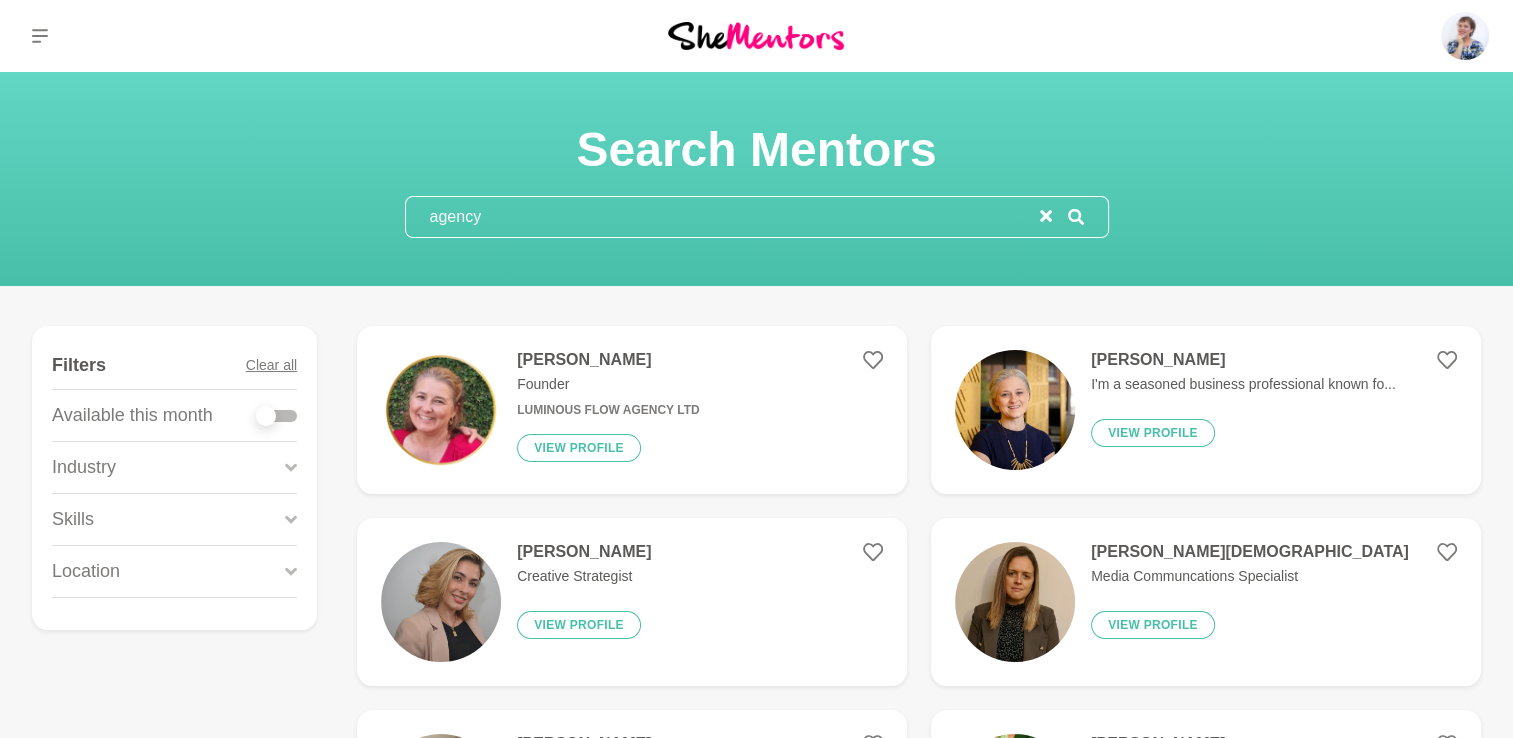 click 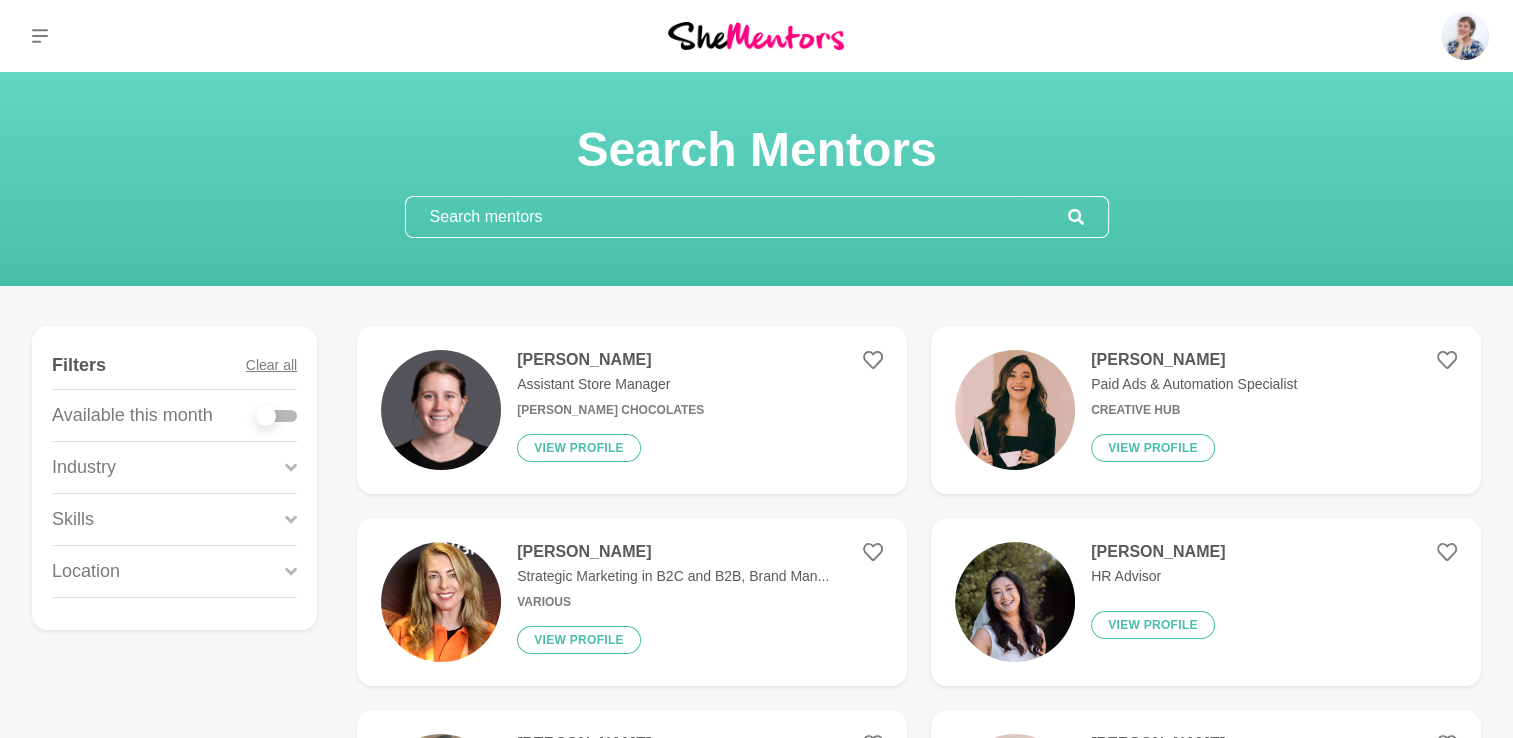 click at bounding box center (277, 416) 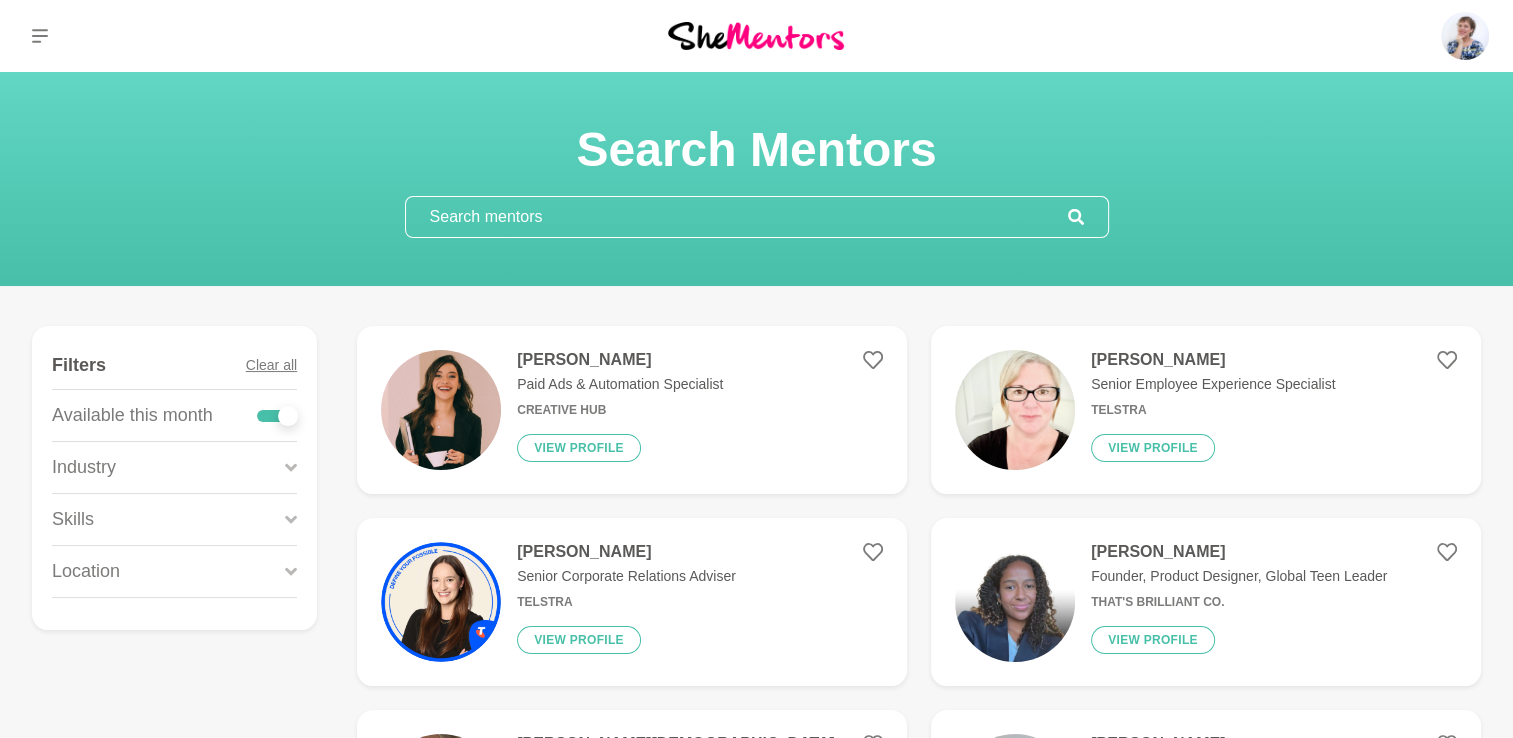 click 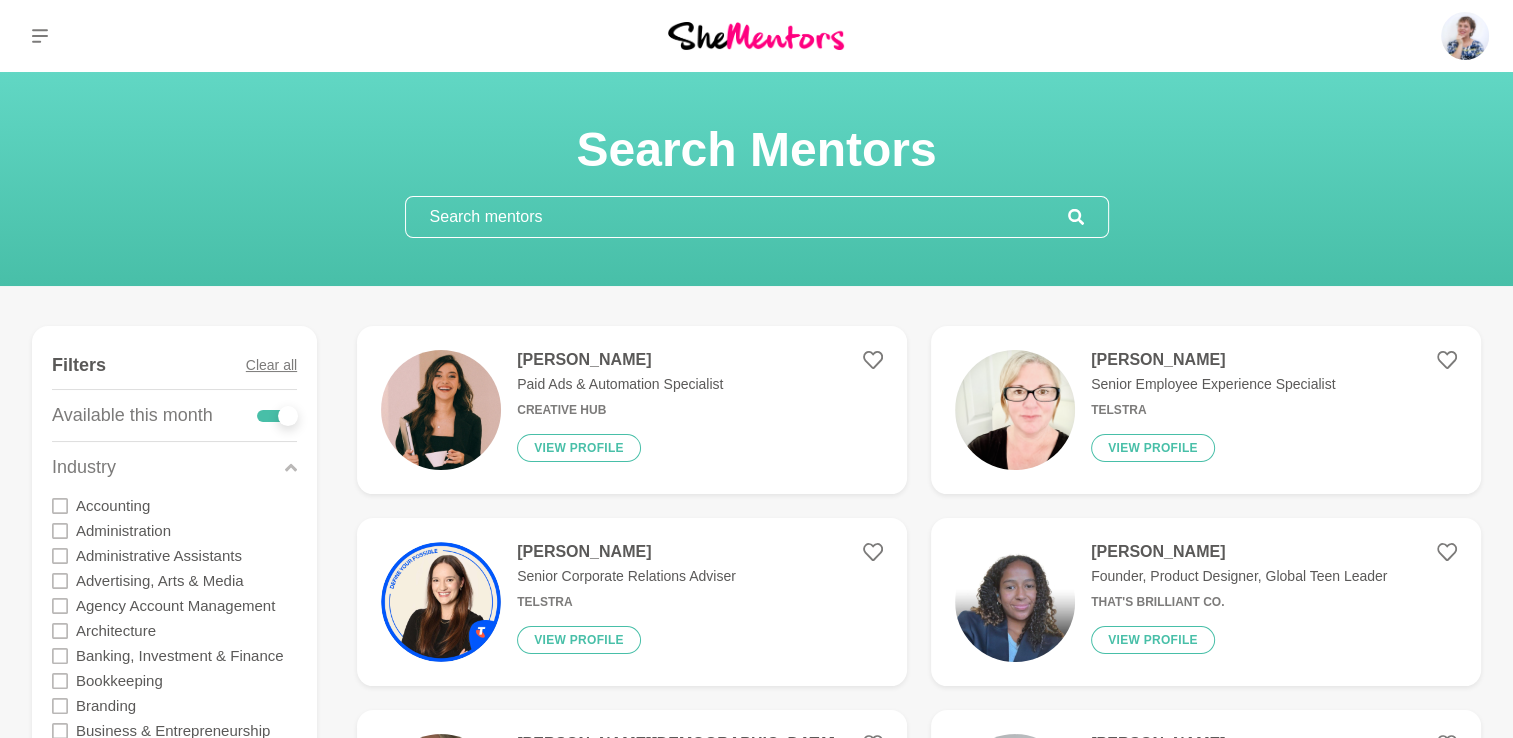 click 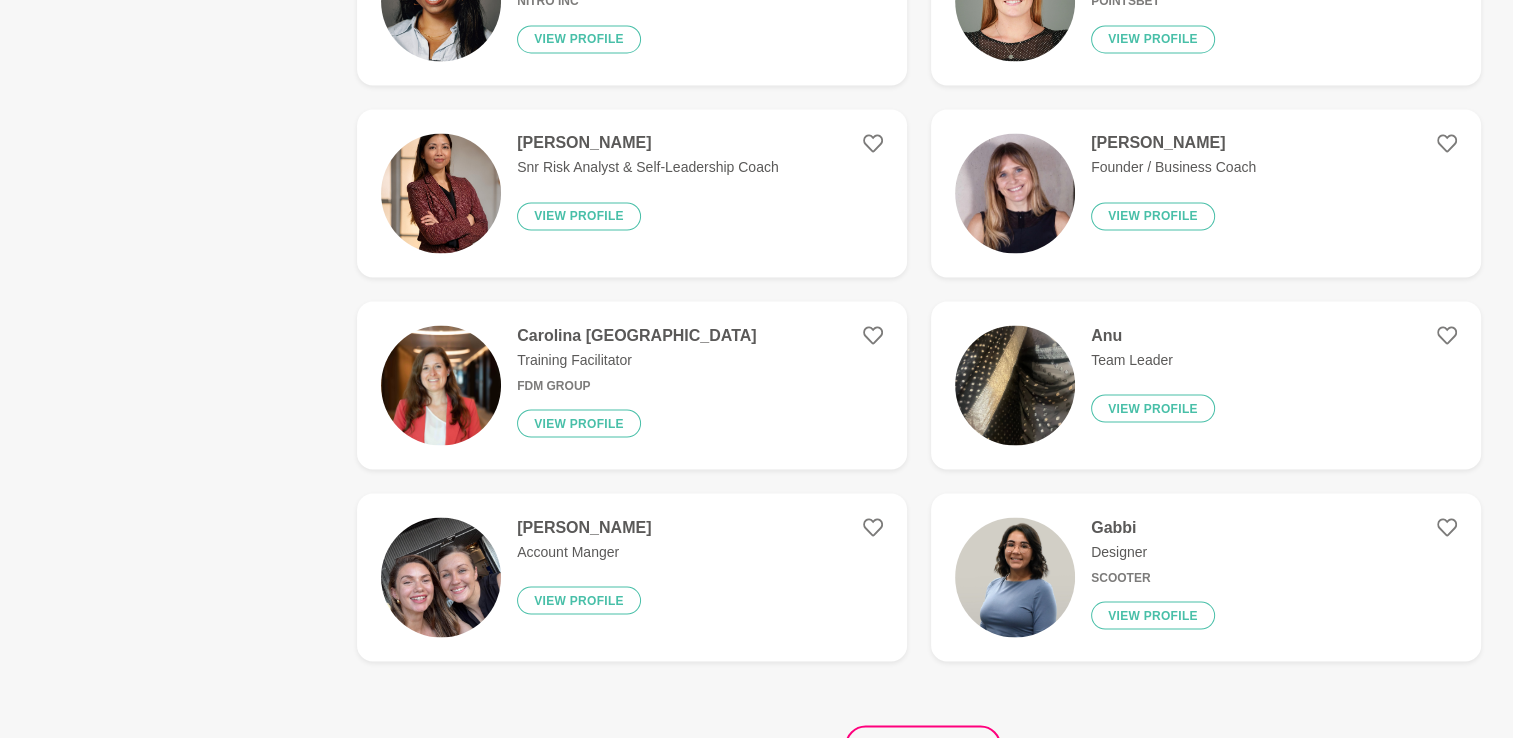 scroll, scrollTop: 3600, scrollLeft: 0, axis: vertical 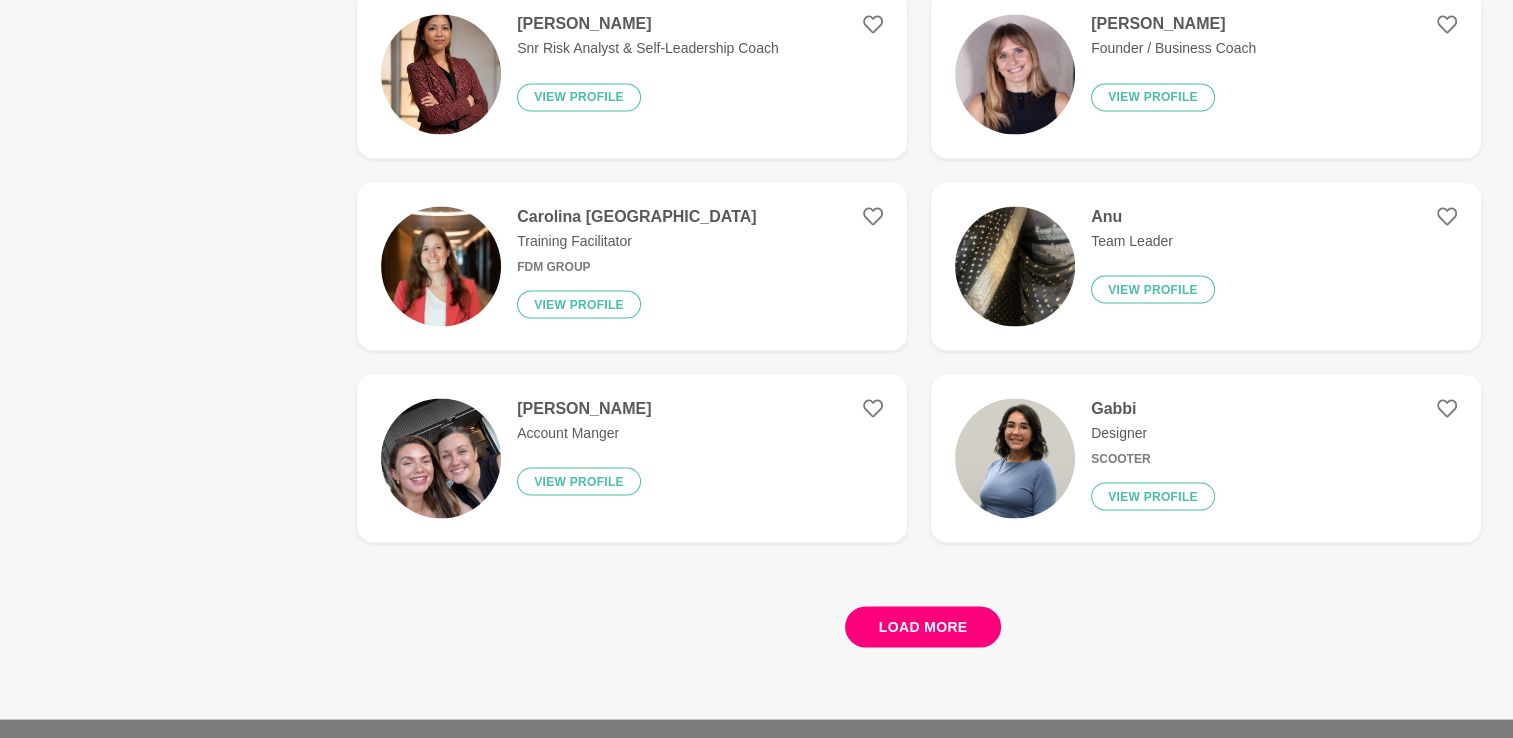 click on "Load more" at bounding box center (923, 626) 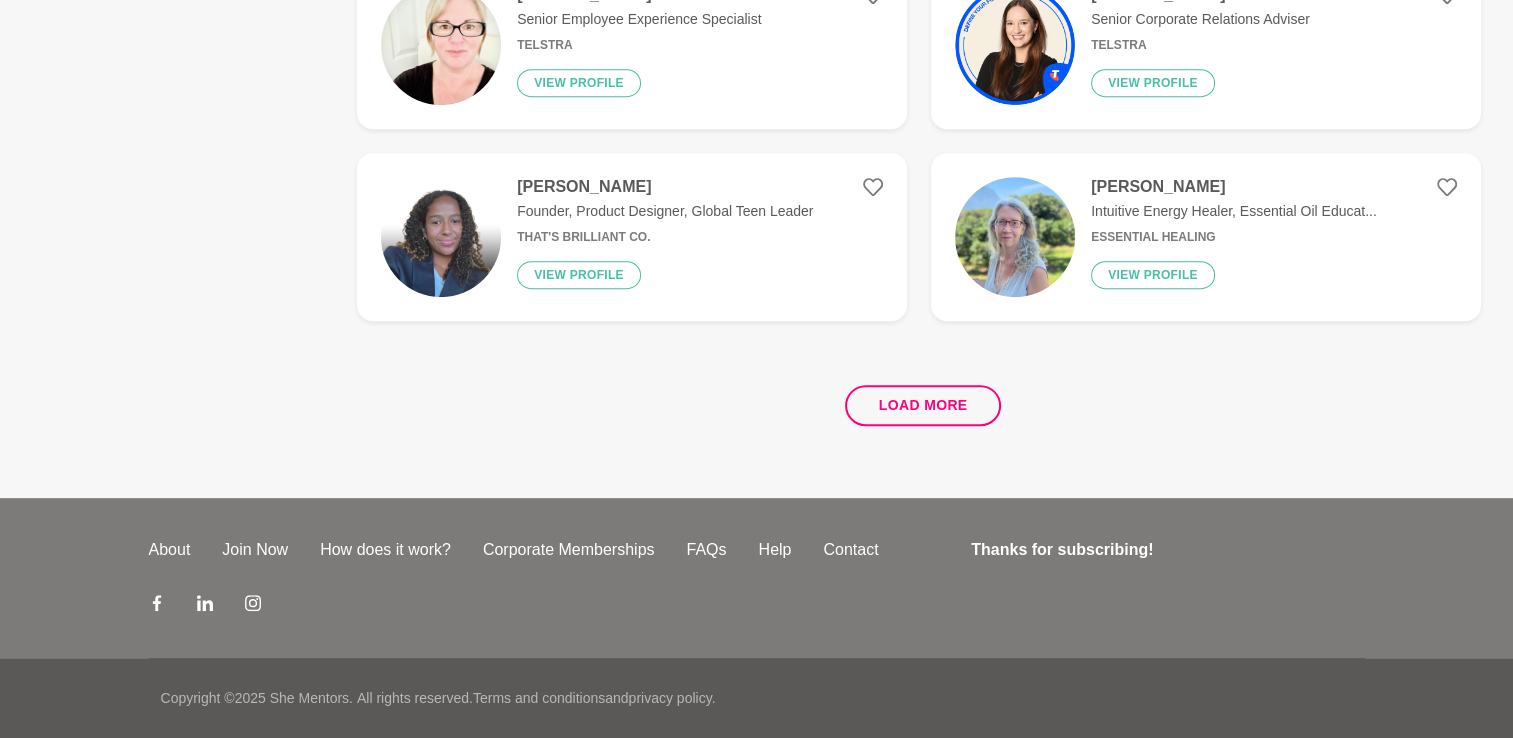 scroll, scrollTop: 0, scrollLeft: 0, axis: both 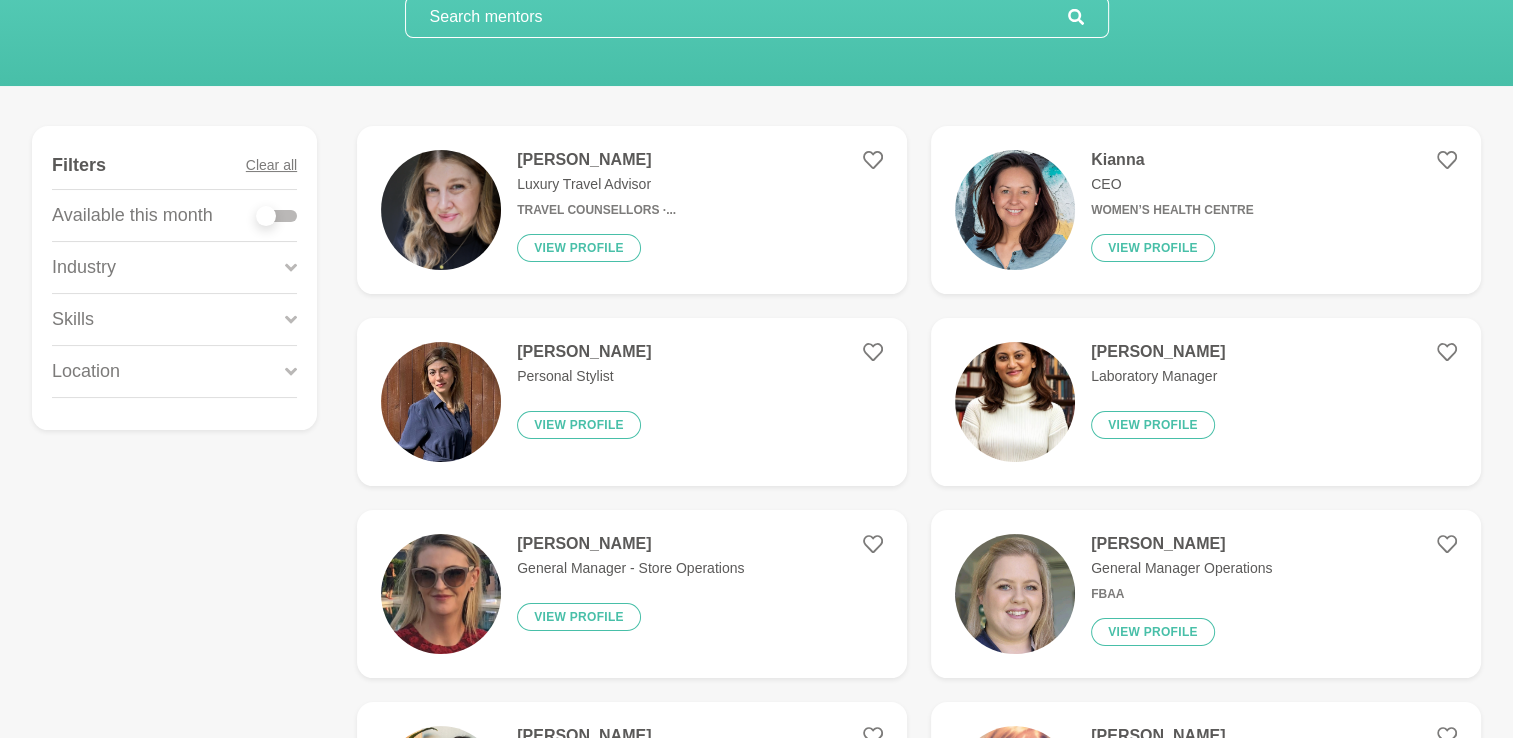 click at bounding box center (1015, 402) 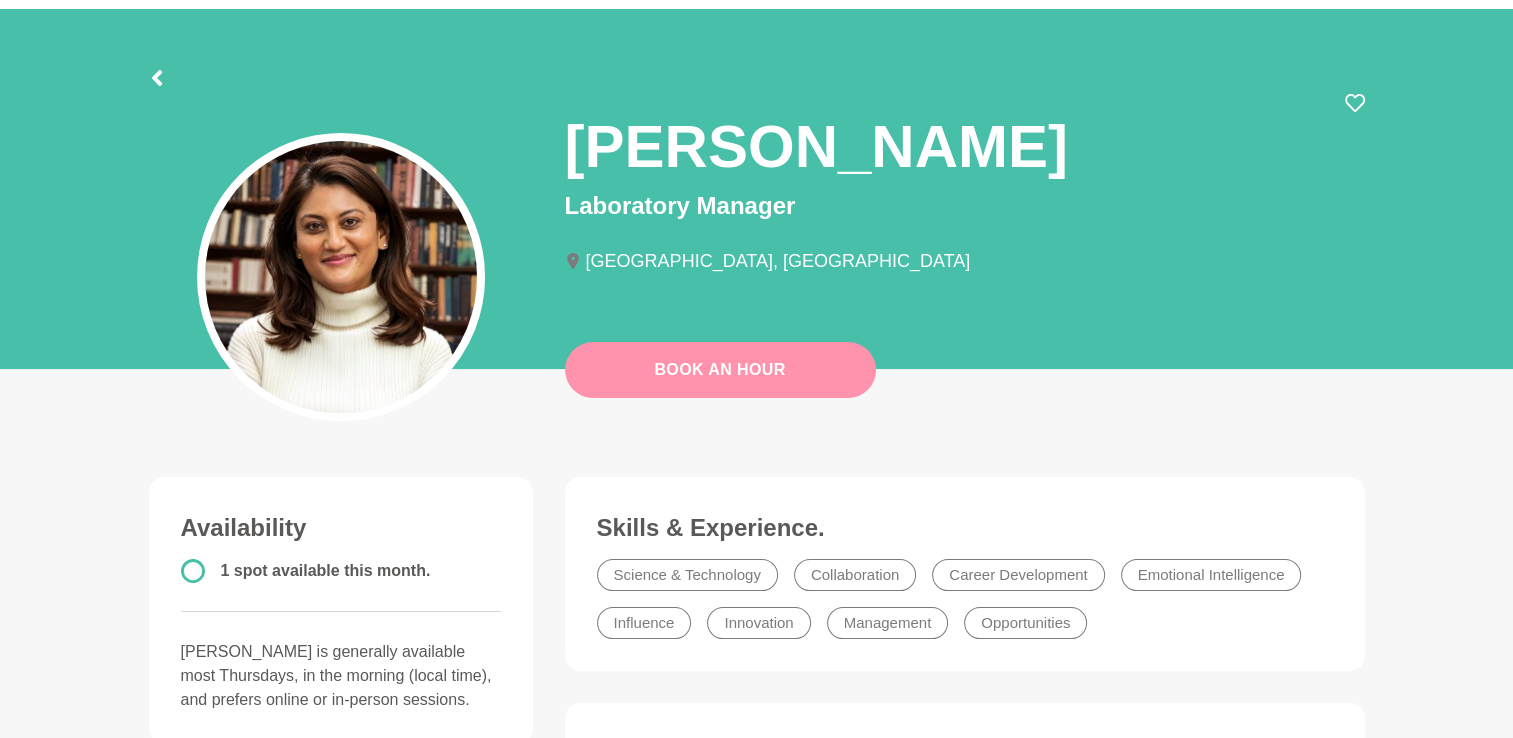scroll, scrollTop: 0, scrollLeft: 0, axis: both 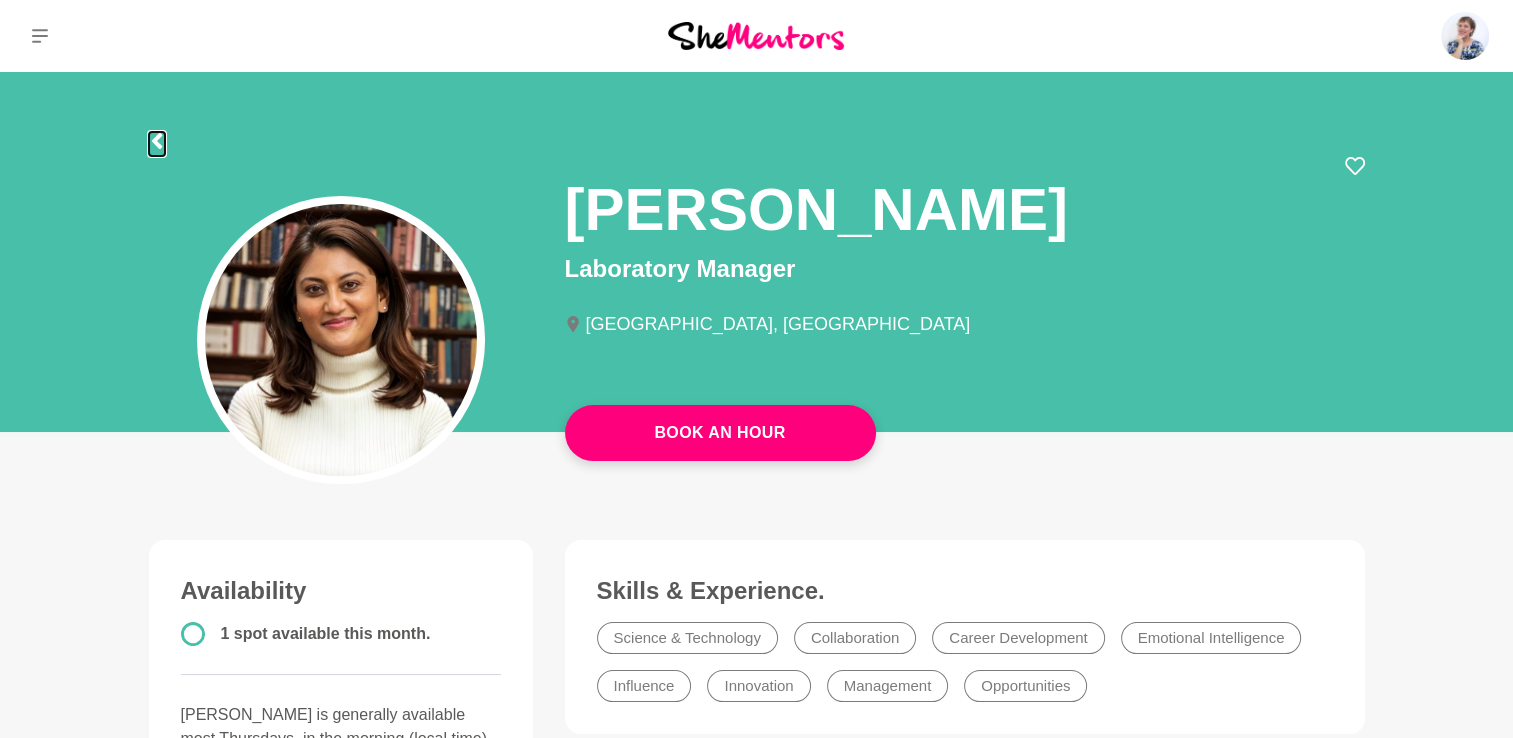 click 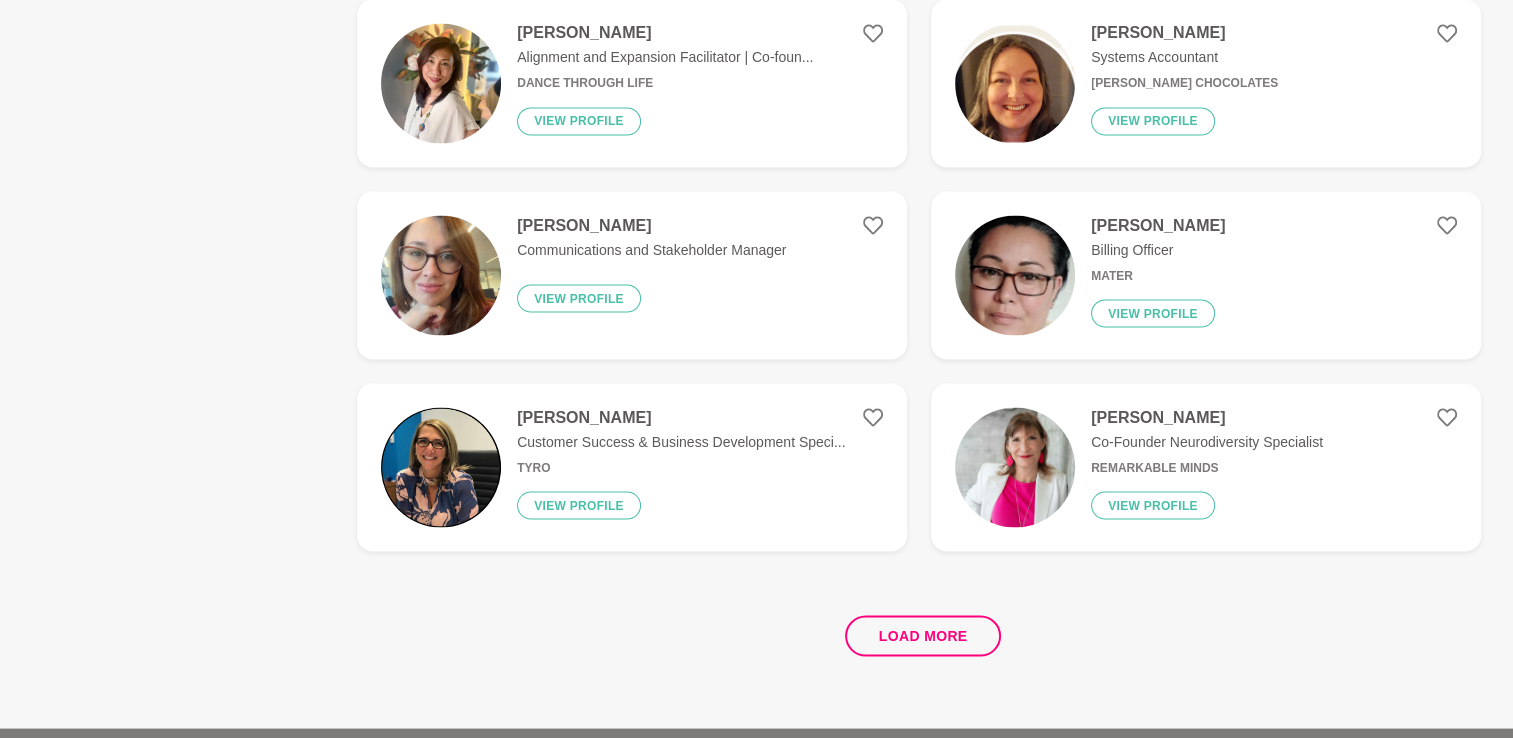 scroll, scrollTop: 3600, scrollLeft: 0, axis: vertical 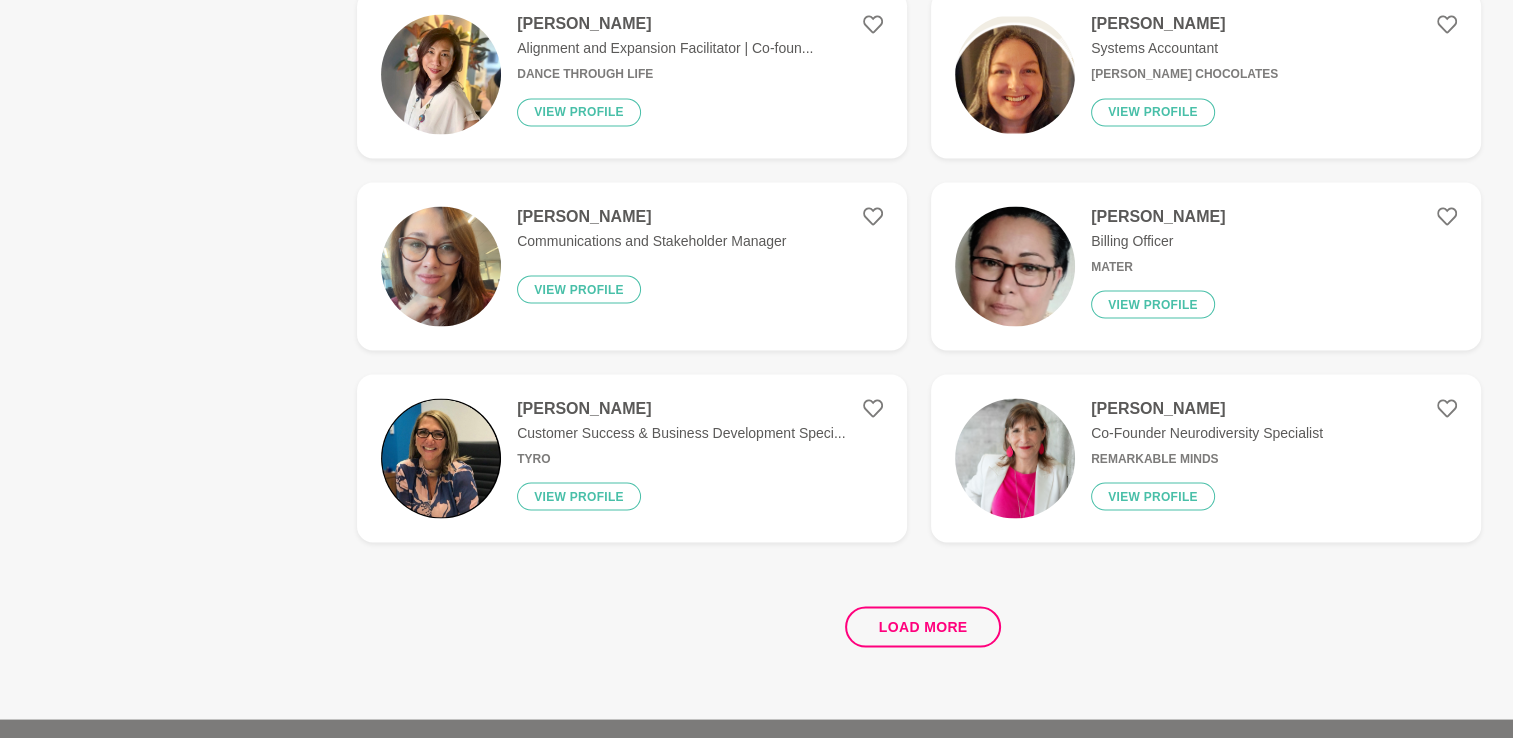 drag, startPoint x: 904, startPoint y: 628, endPoint x: 772, endPoint y: 541, distance: 158.09175 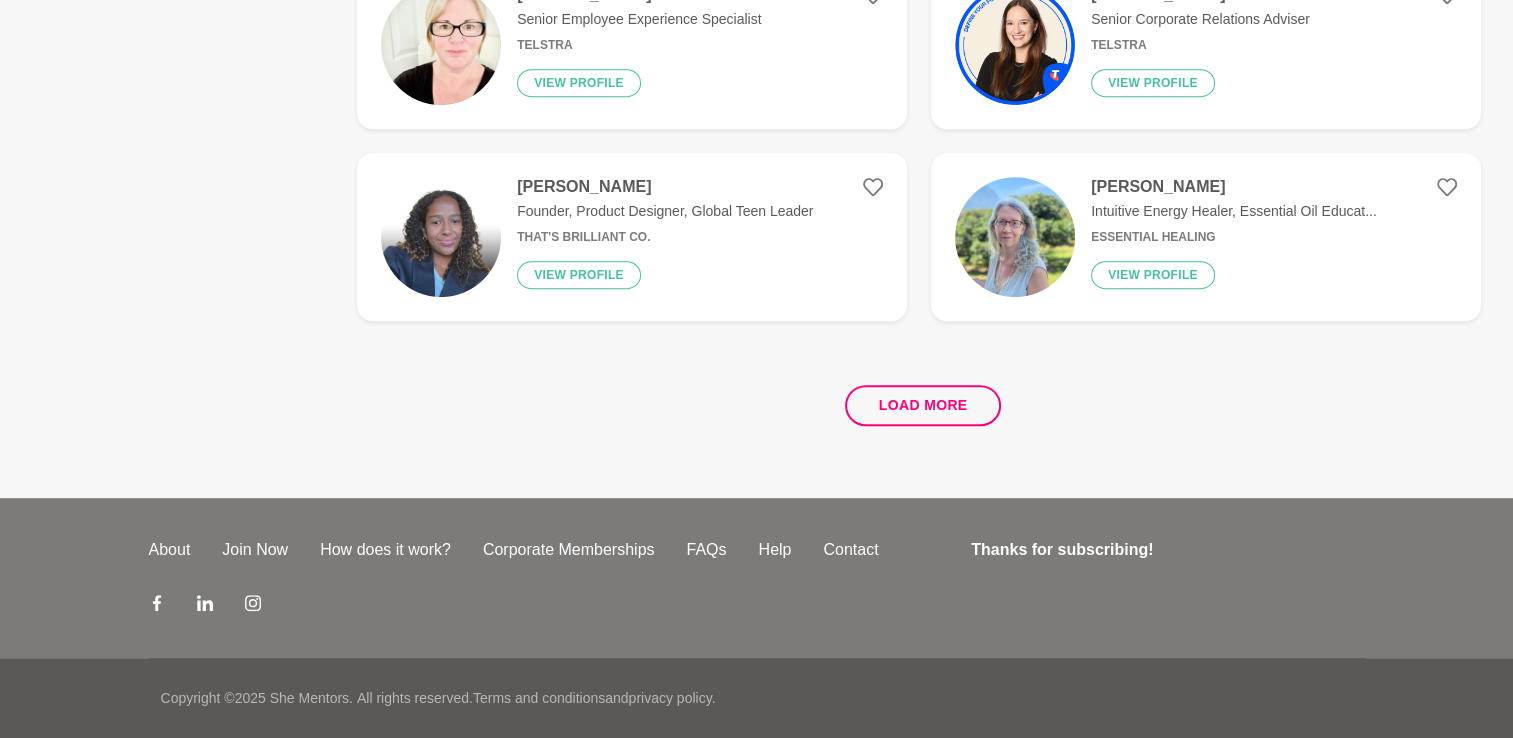 scroll, scrollTop: 0, scrollLeft: 0, axis: both 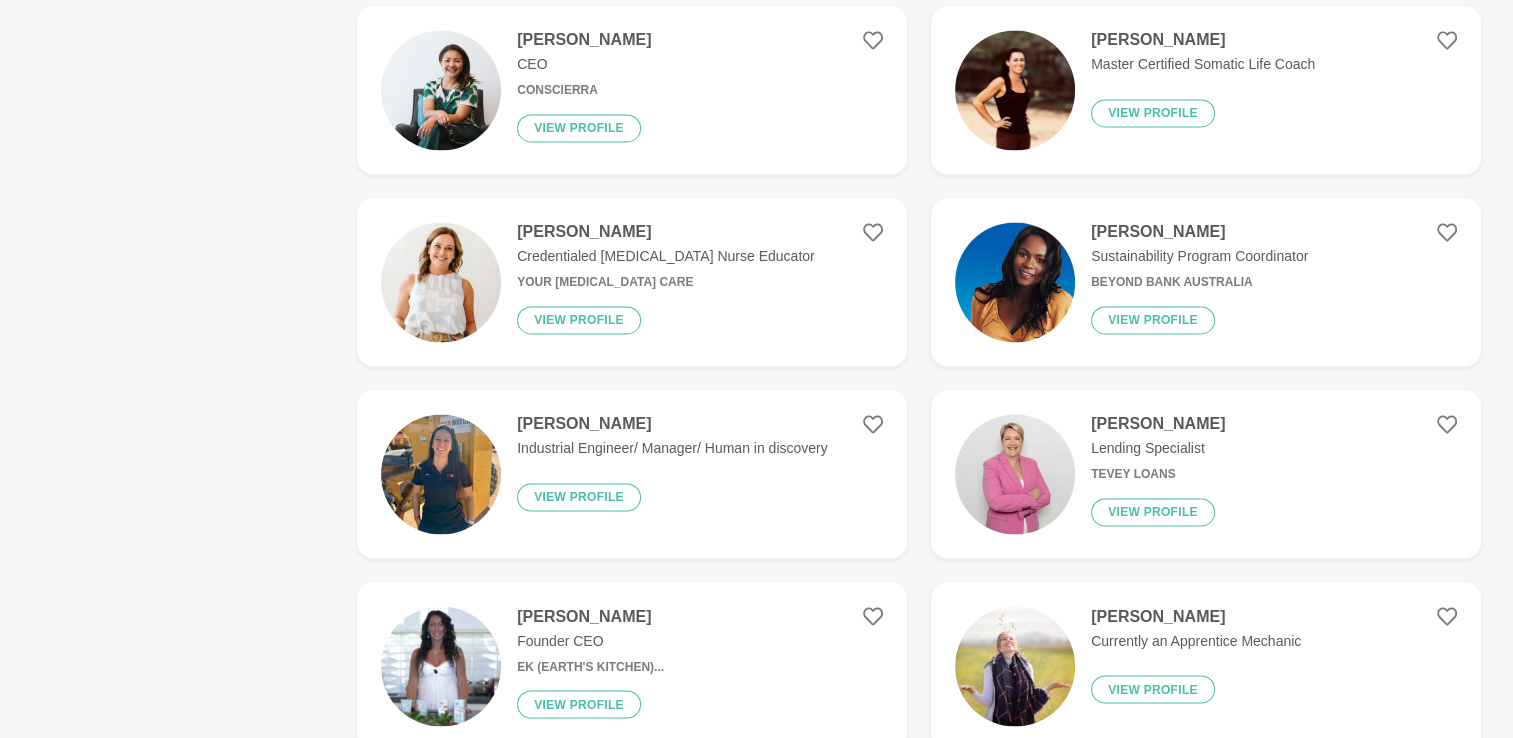 click at bounding box center (441, 474) 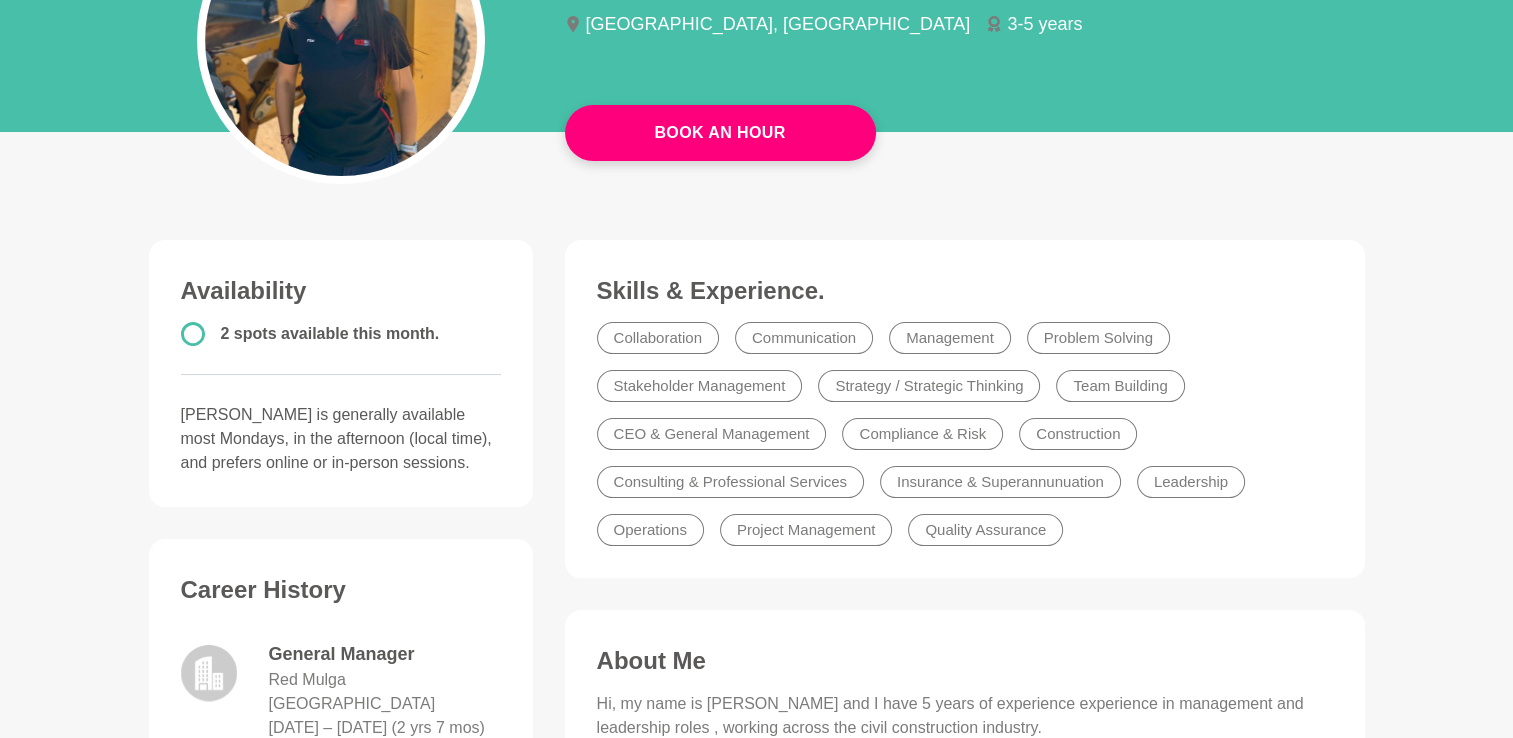 scroll, scrollTop: 500, scrollLeft: 0, axis: vertical 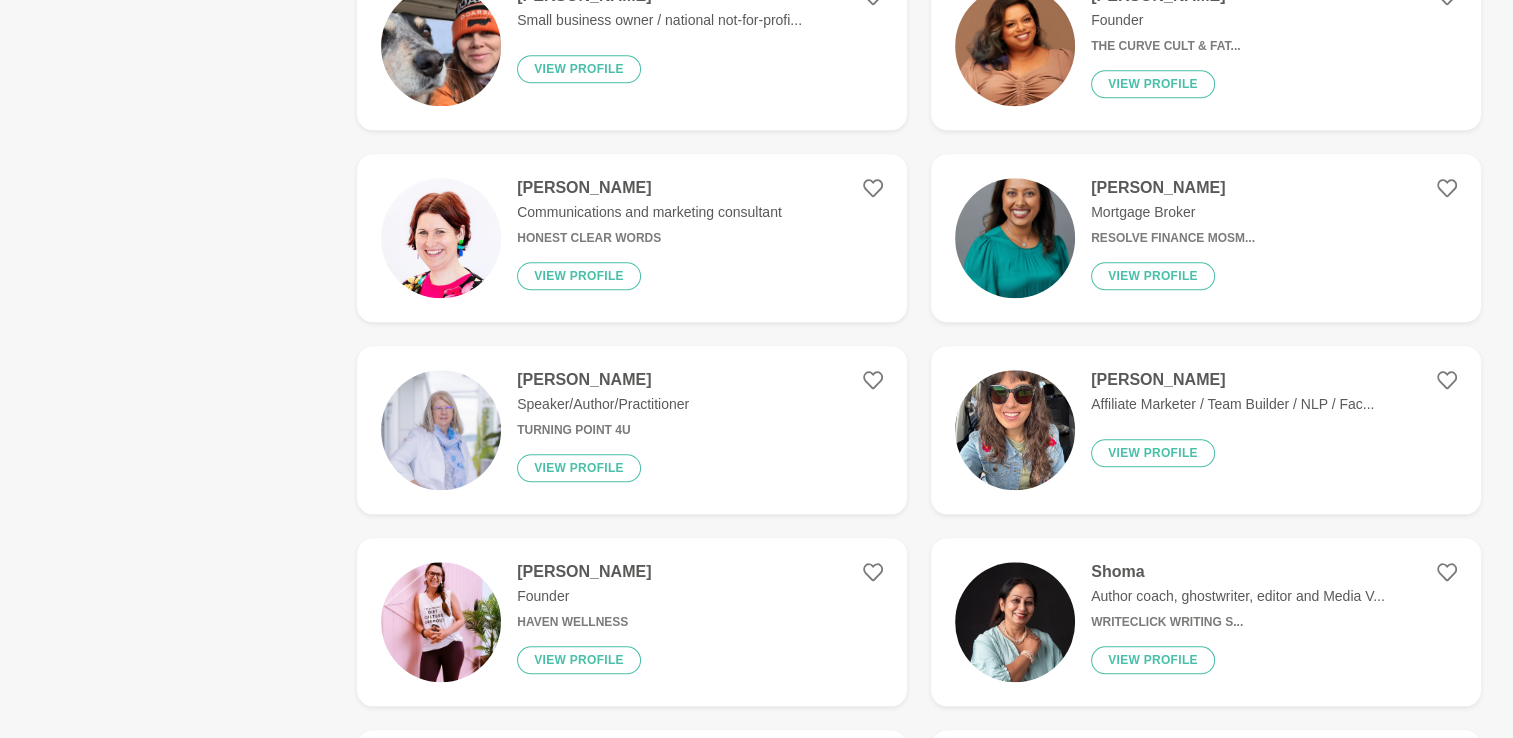 click at bounding box center (441, 430) 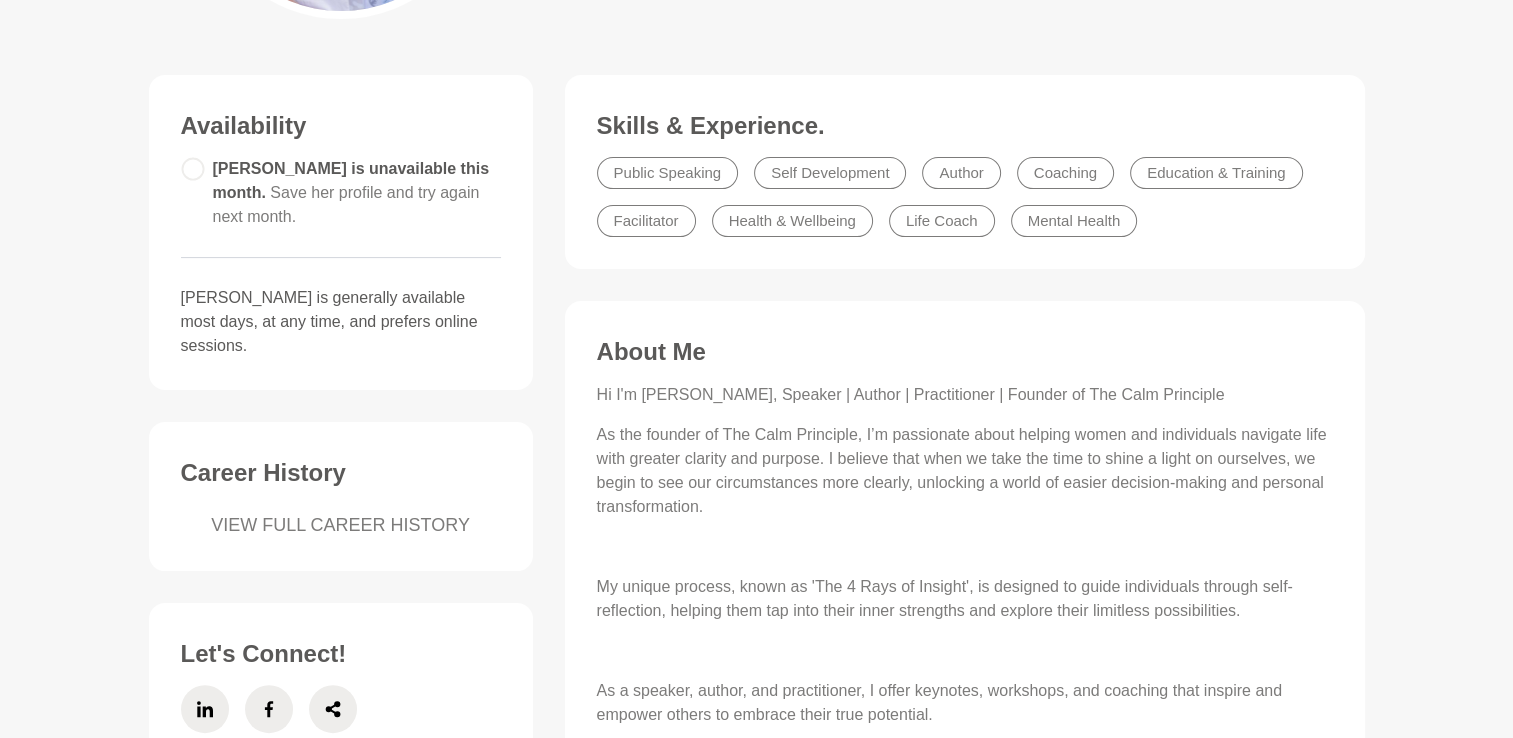 scroll, scrollTop: 500, scrollLeft: 0, axis: vertical 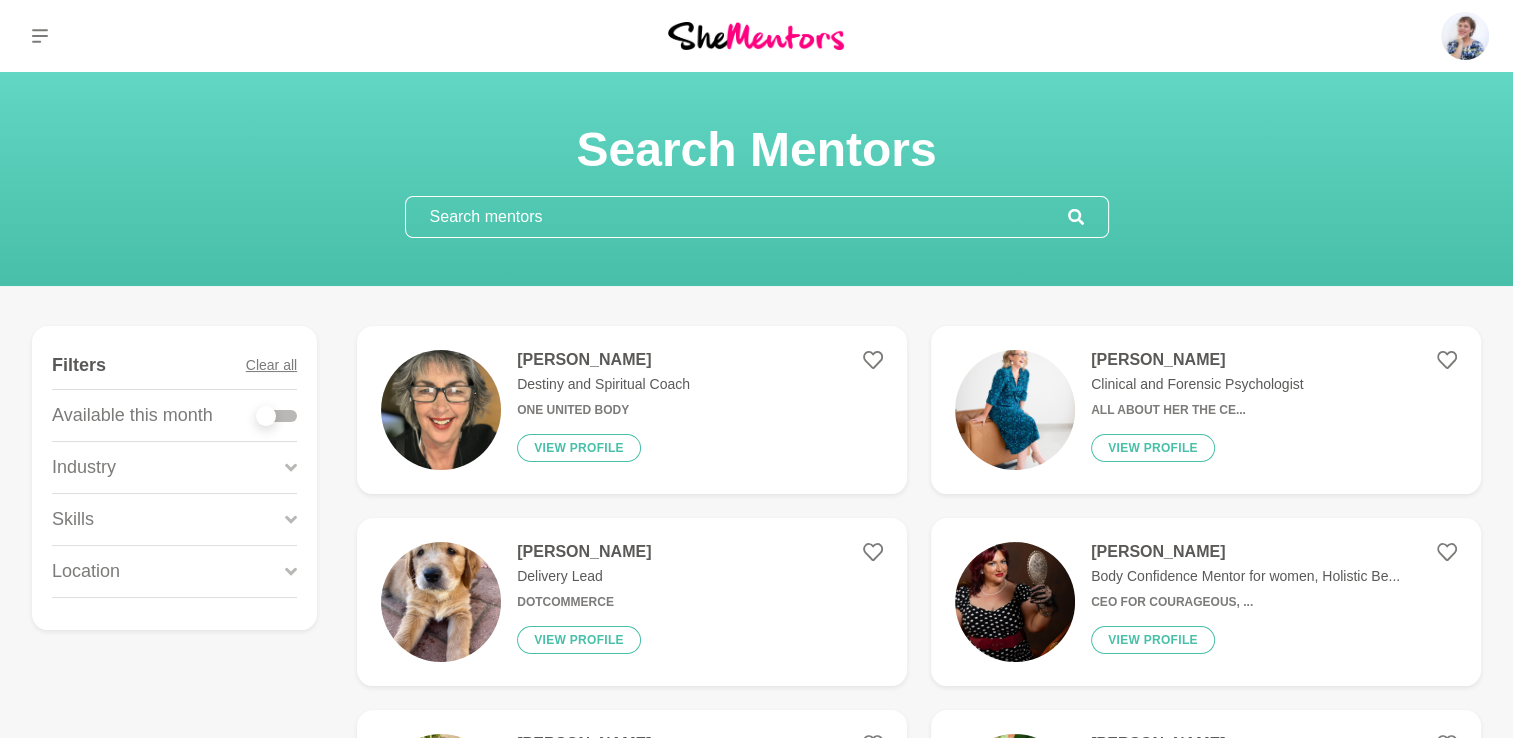 click at bounding box center [277, 416] 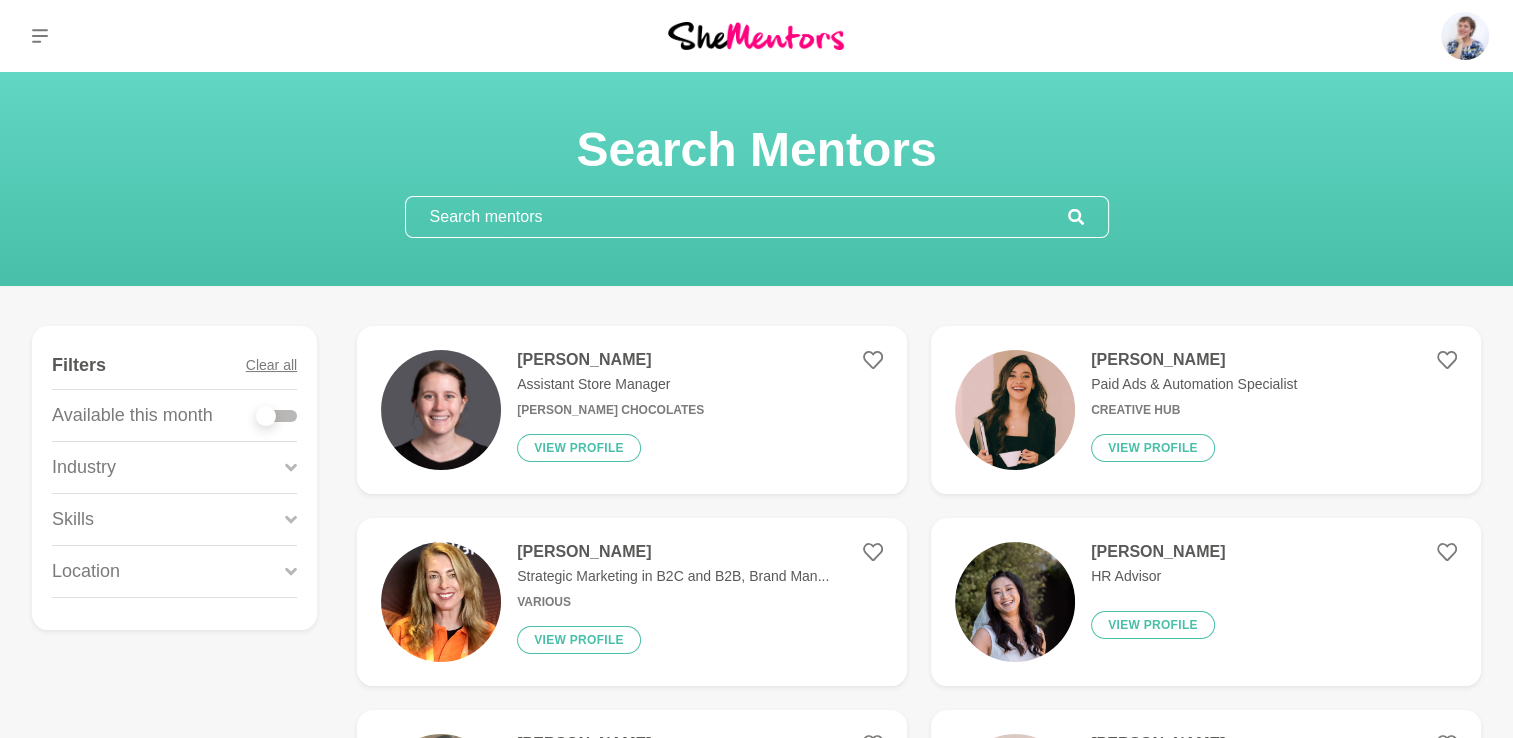 click at bounding box center [277, 416] 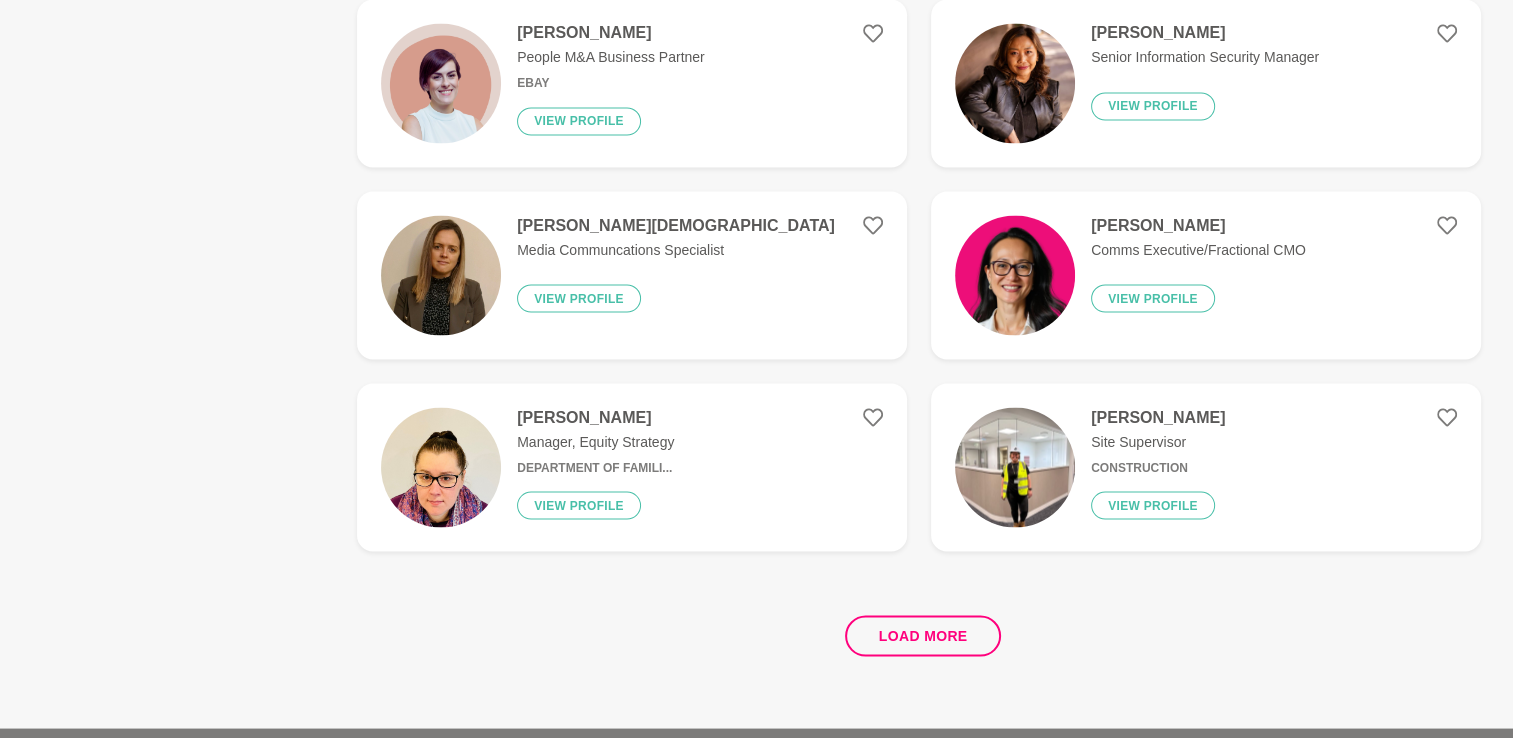 scroll, scrollTop: 3600, scrollLeft: 0, axis: vertical 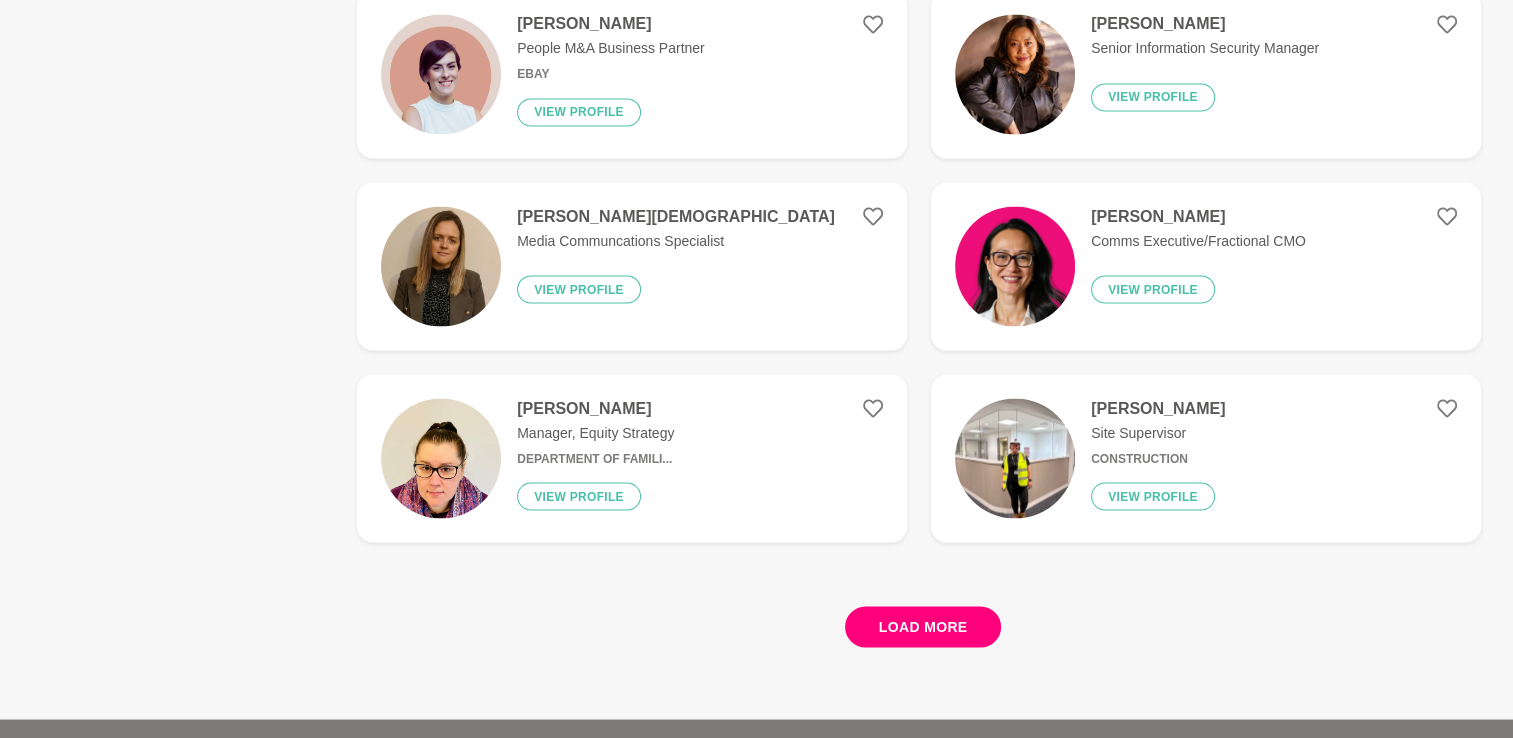 click on "Load more" at bounding box center [923, 626] 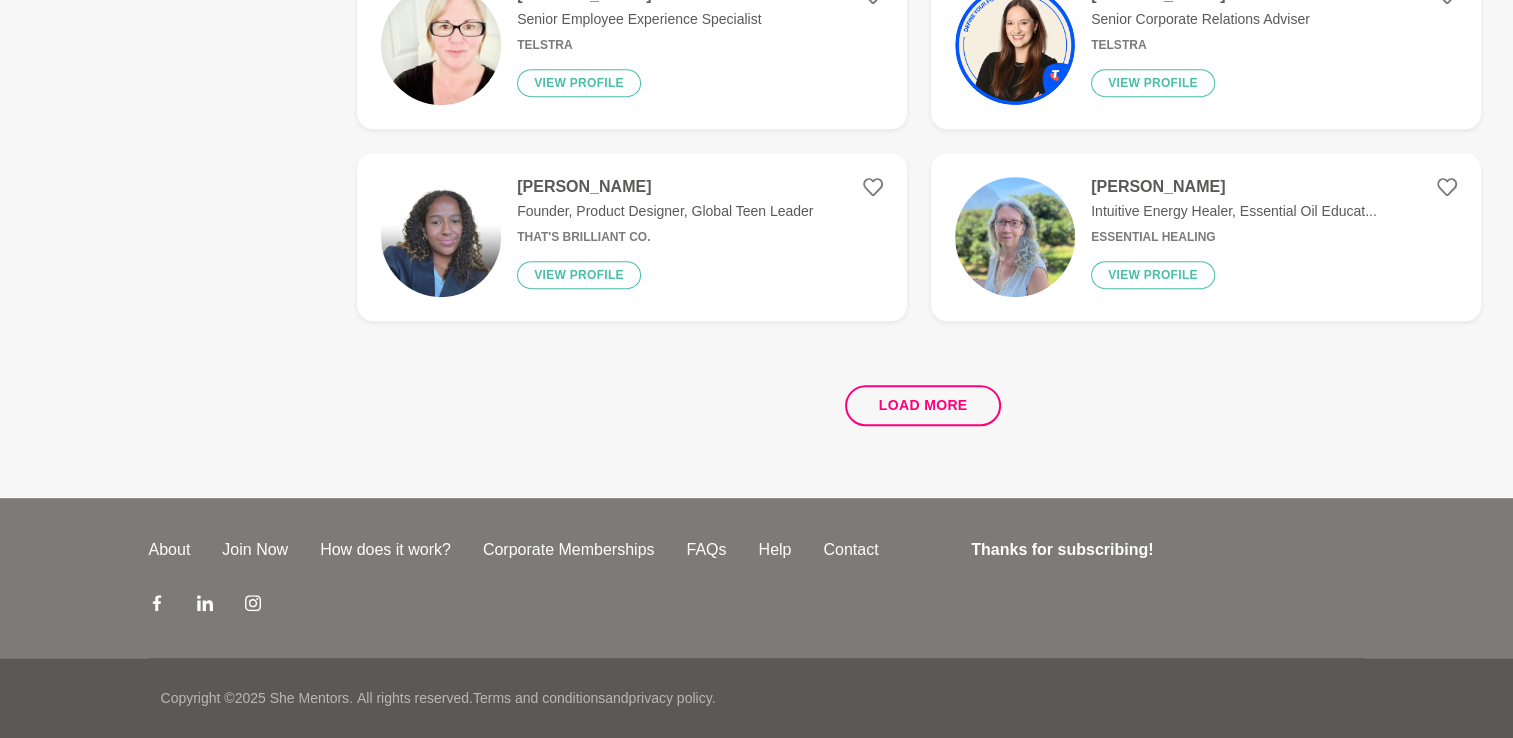scroll, scrollTop: 0, scrollLeft: 0, axis: both 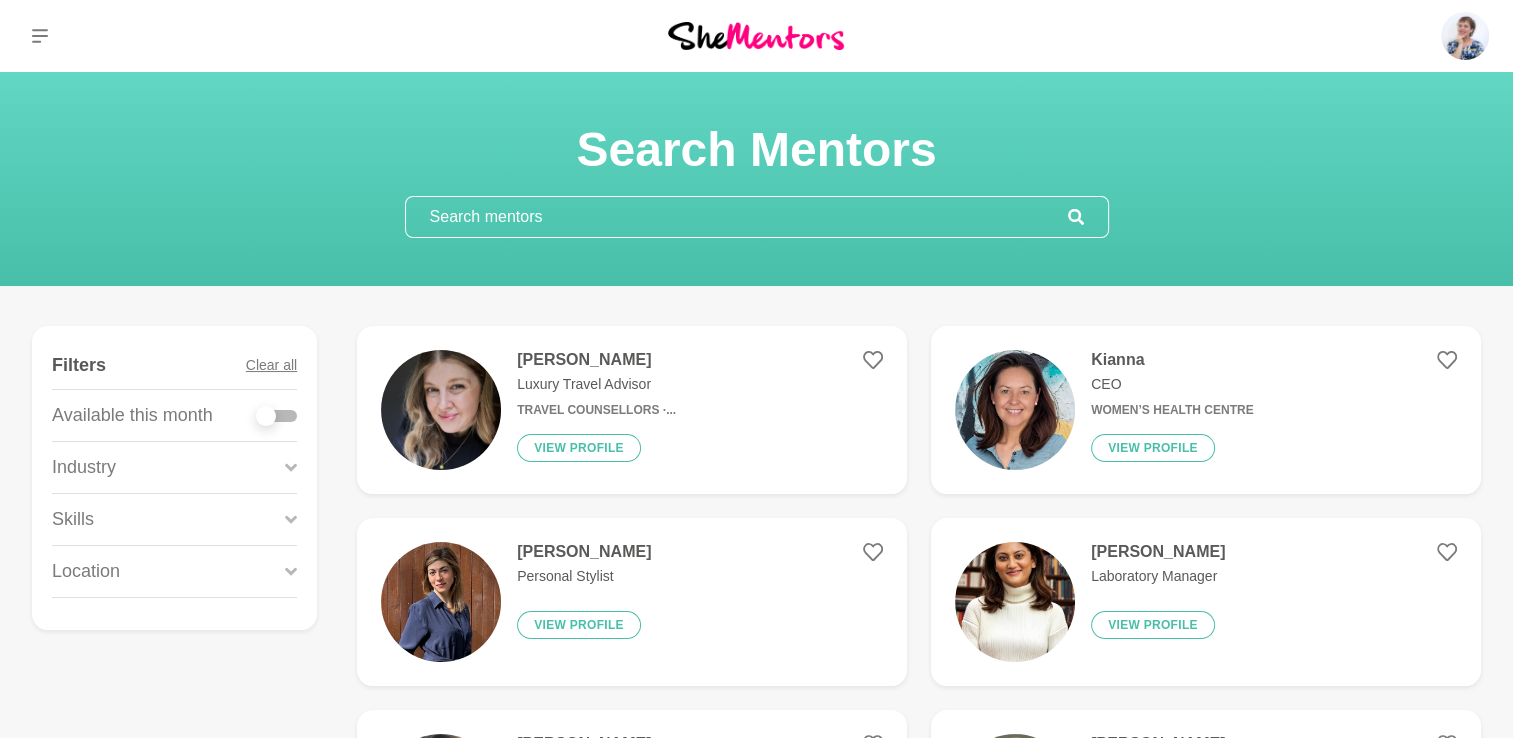 click 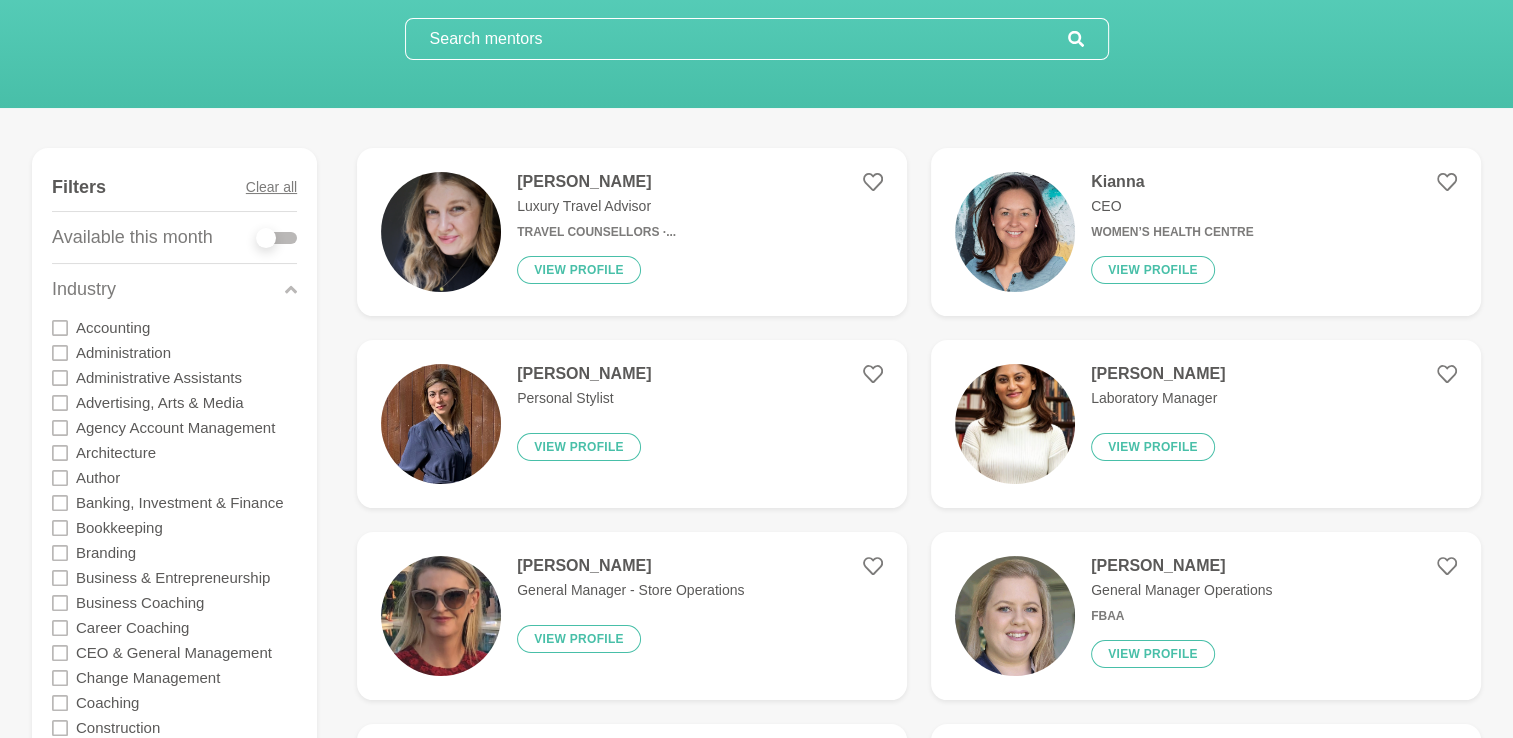 scroll, scrollTop: 200, scrollLeft: 0, axis: vertical 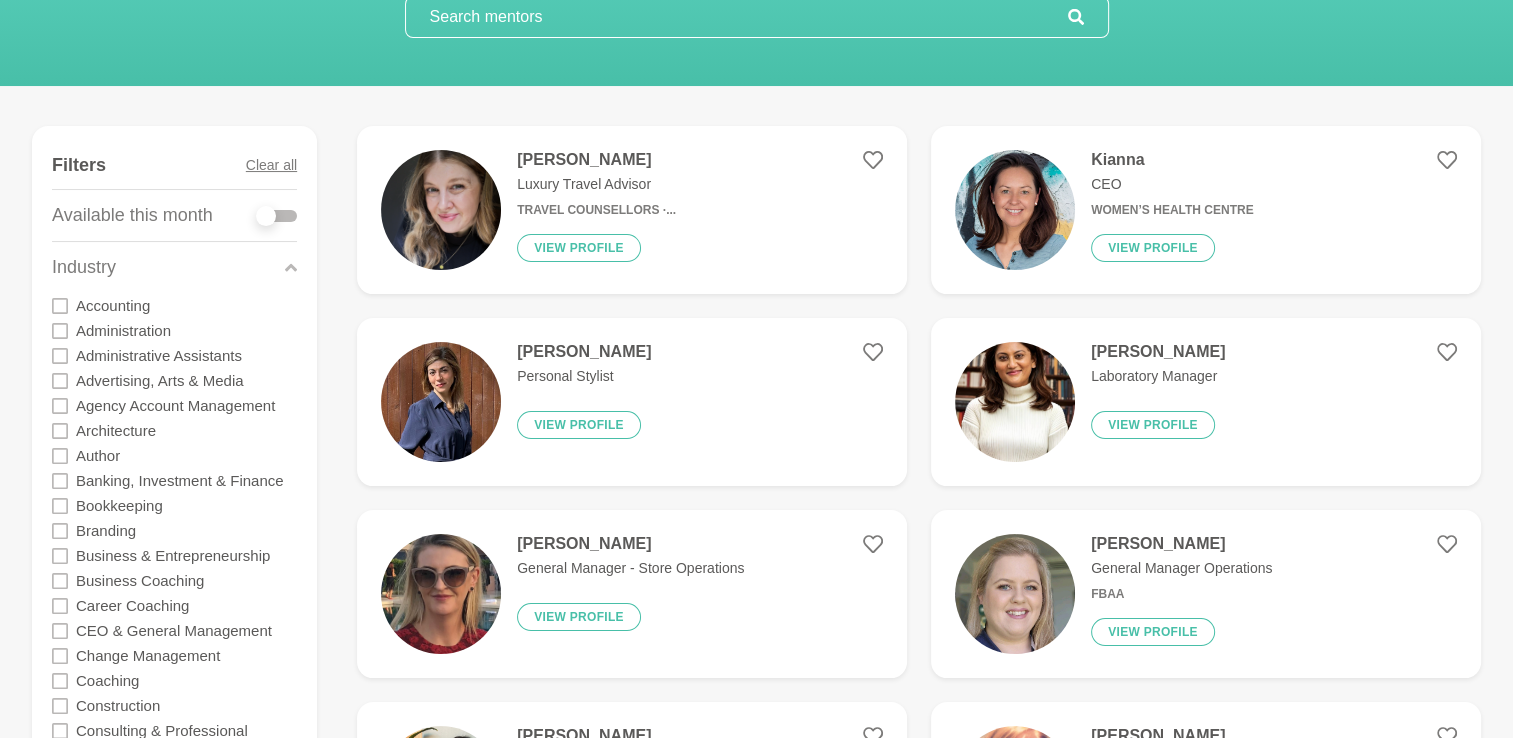 click at bounding box center (277, 216) 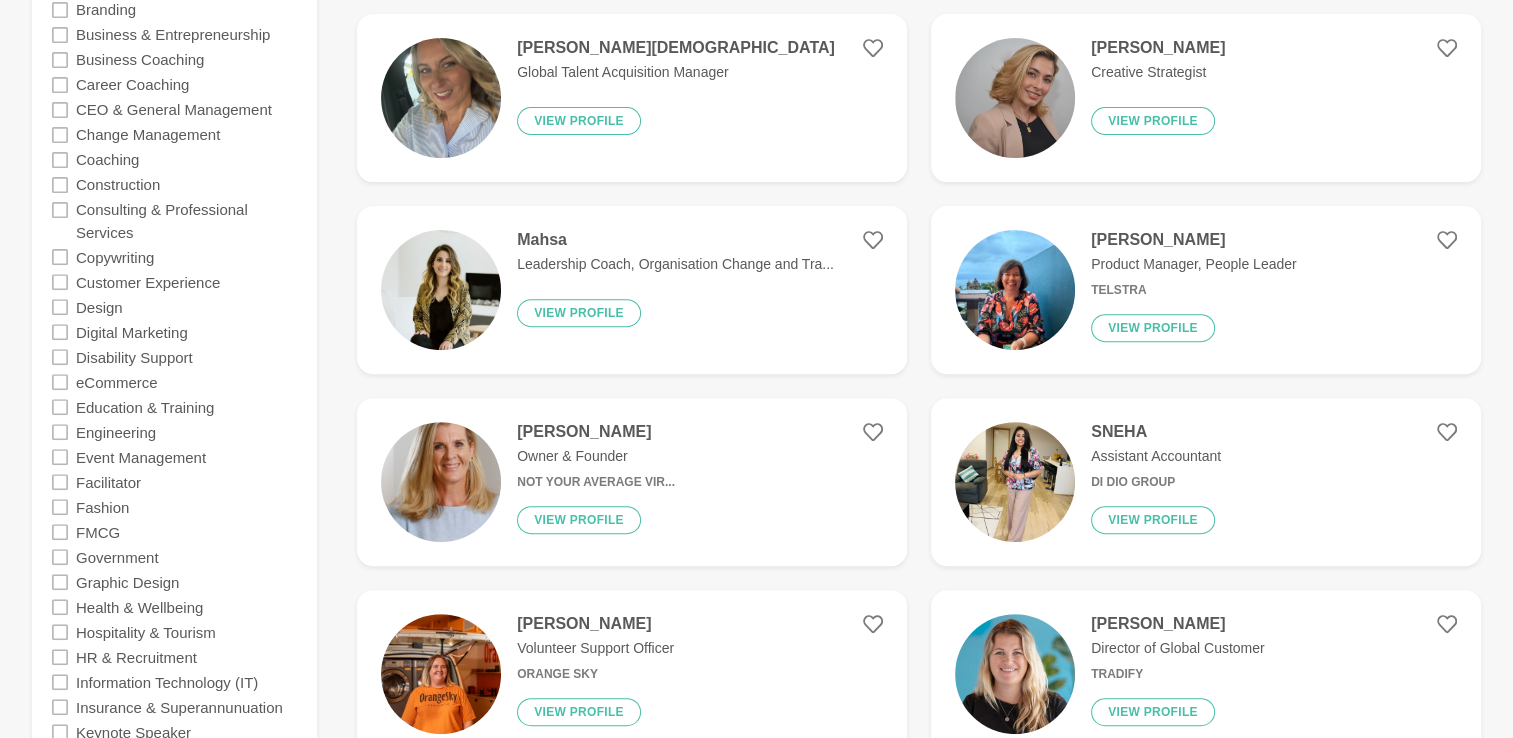 scroll, scrollTop: 700, scrollLeft: 0, axis: vertical 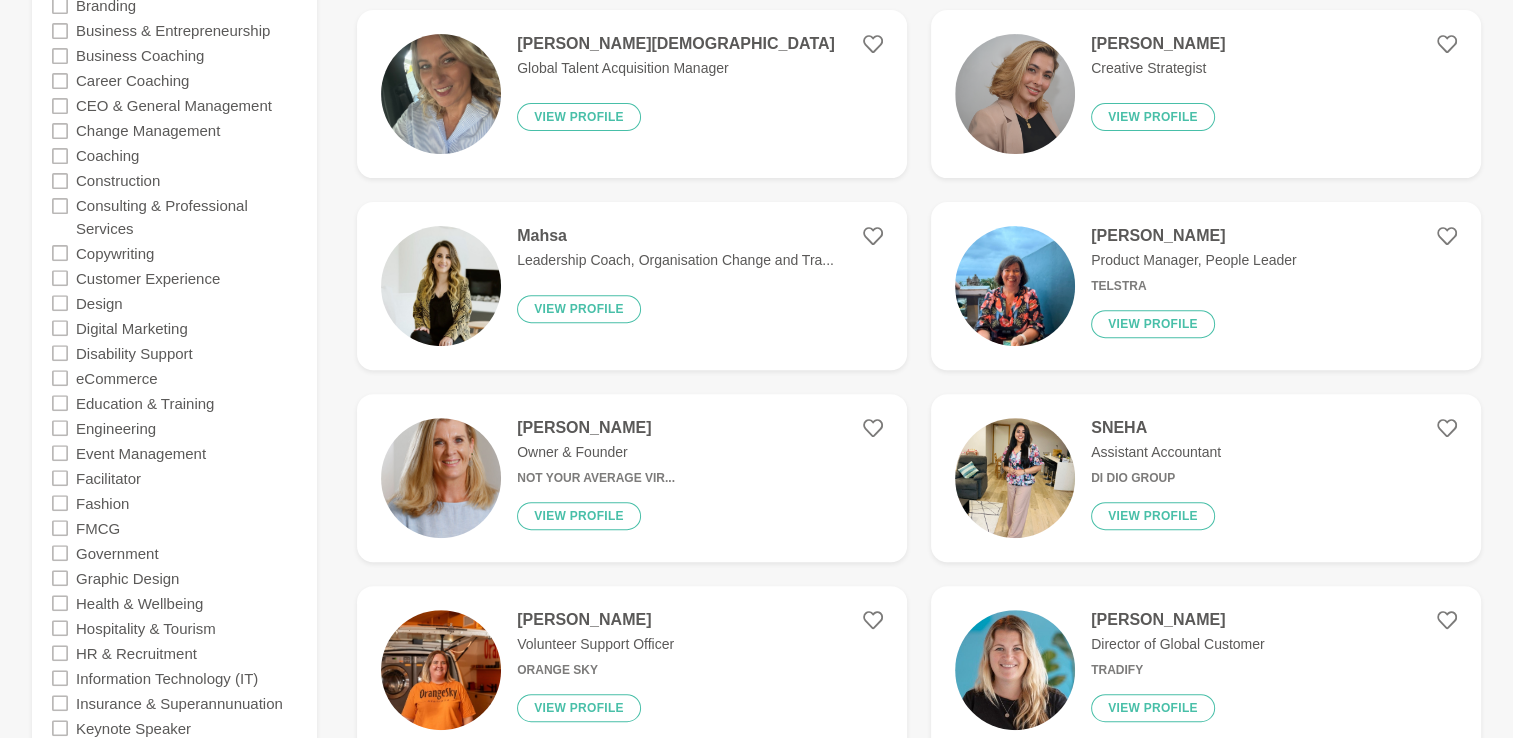 click 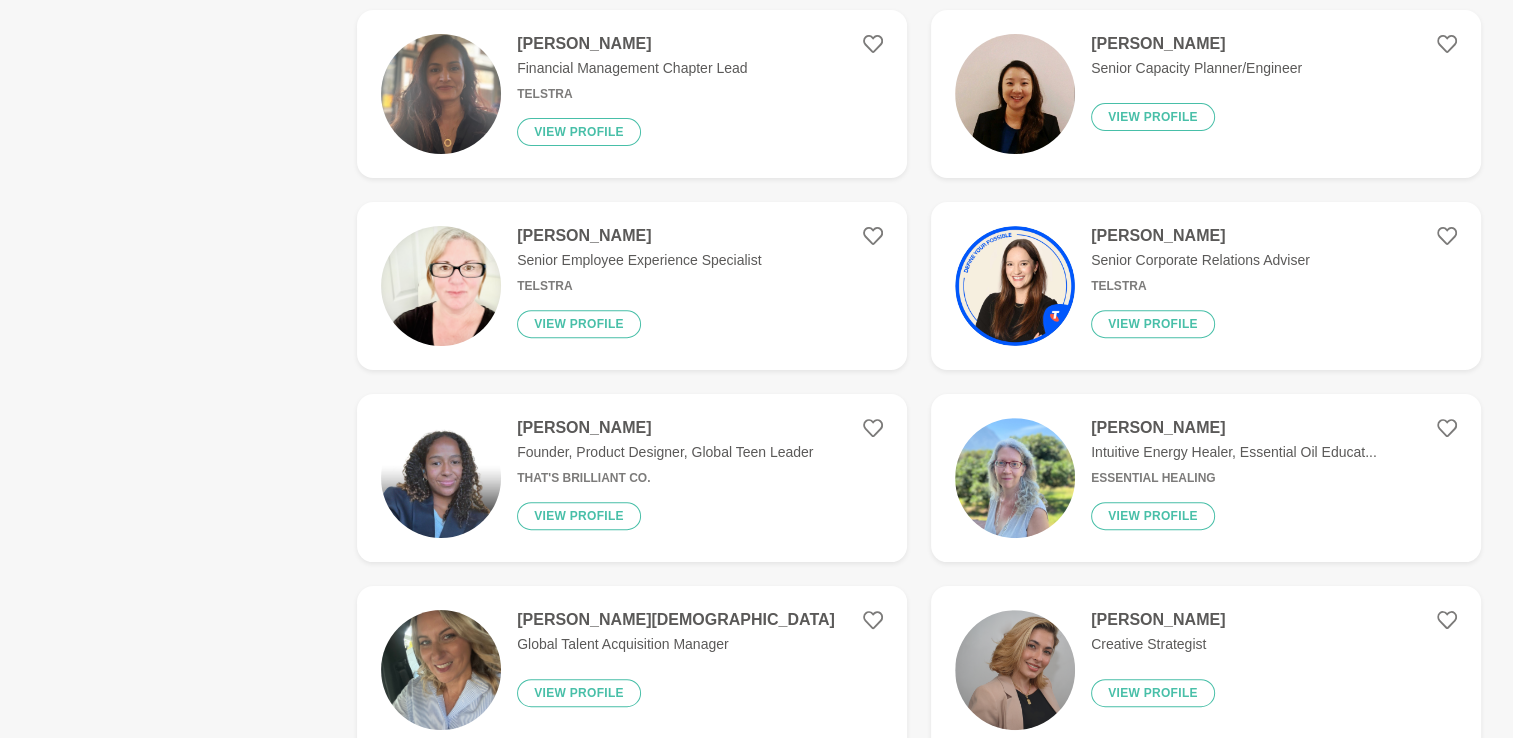 scroll, scrollTop: 0, scrollLeft: 0, axis: both 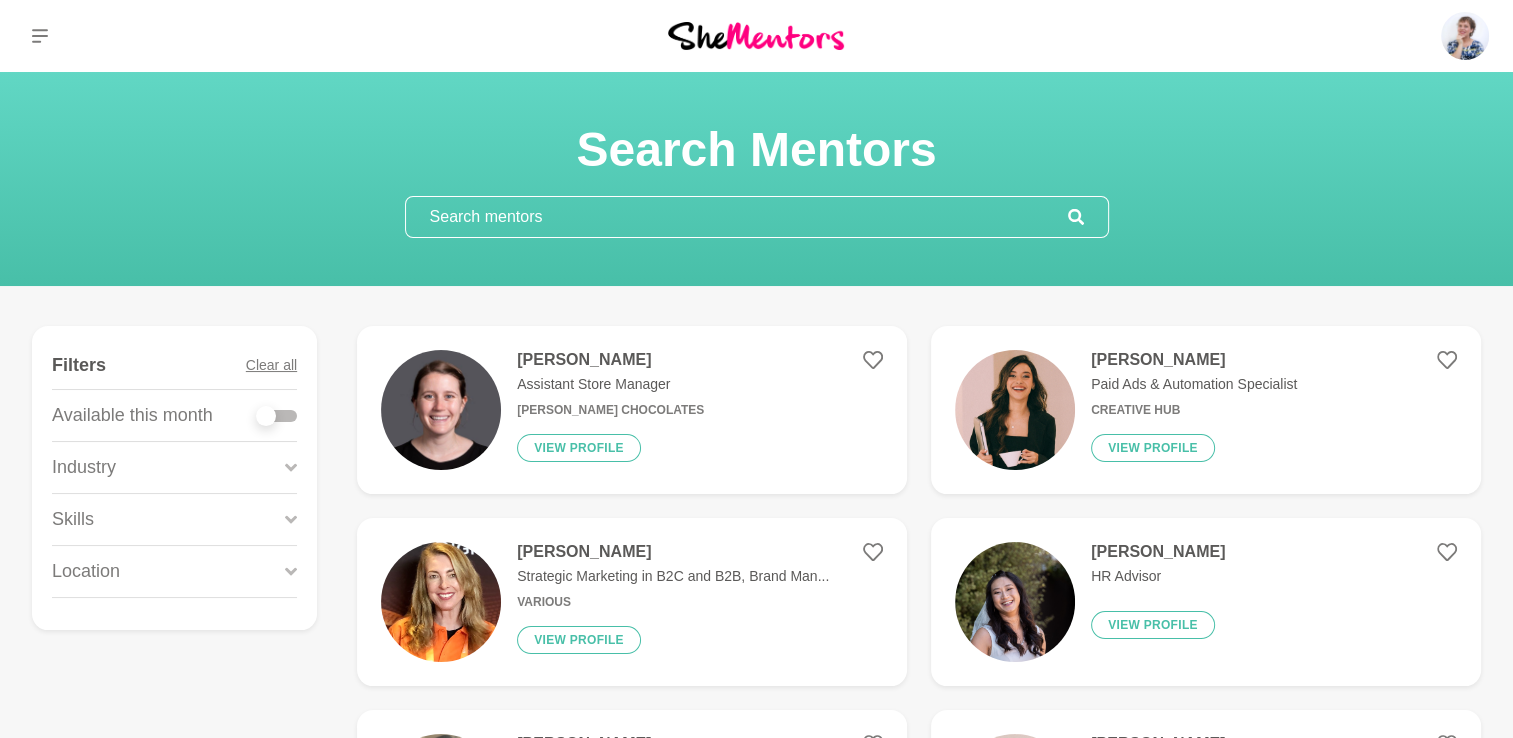 drag, startPoint x: 558, startPoint y: 209, endPoint x: 264, endPoint y: 168, distance: 296.84506 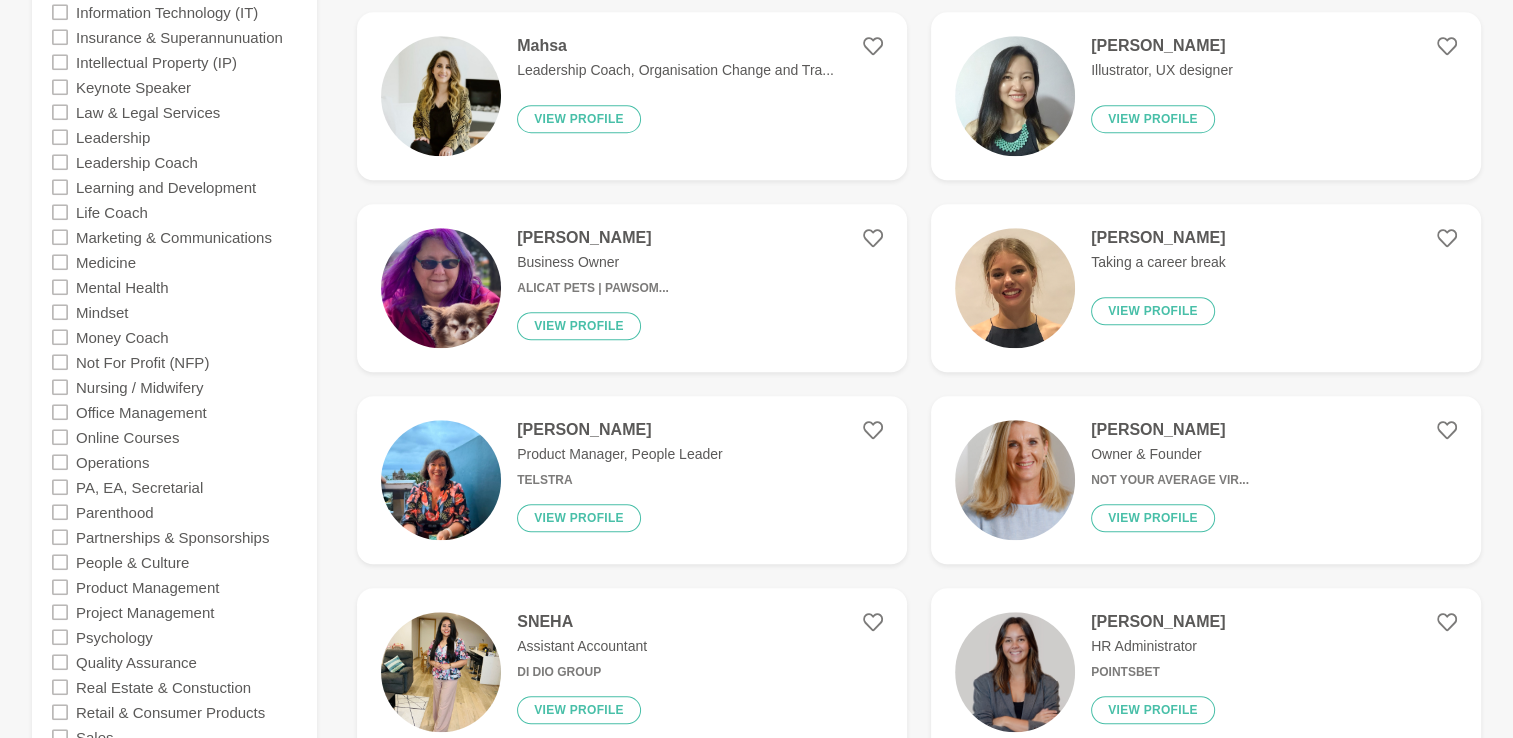 scroll, scrollTop: 1500, scrollLeft: 0, axis: vertical 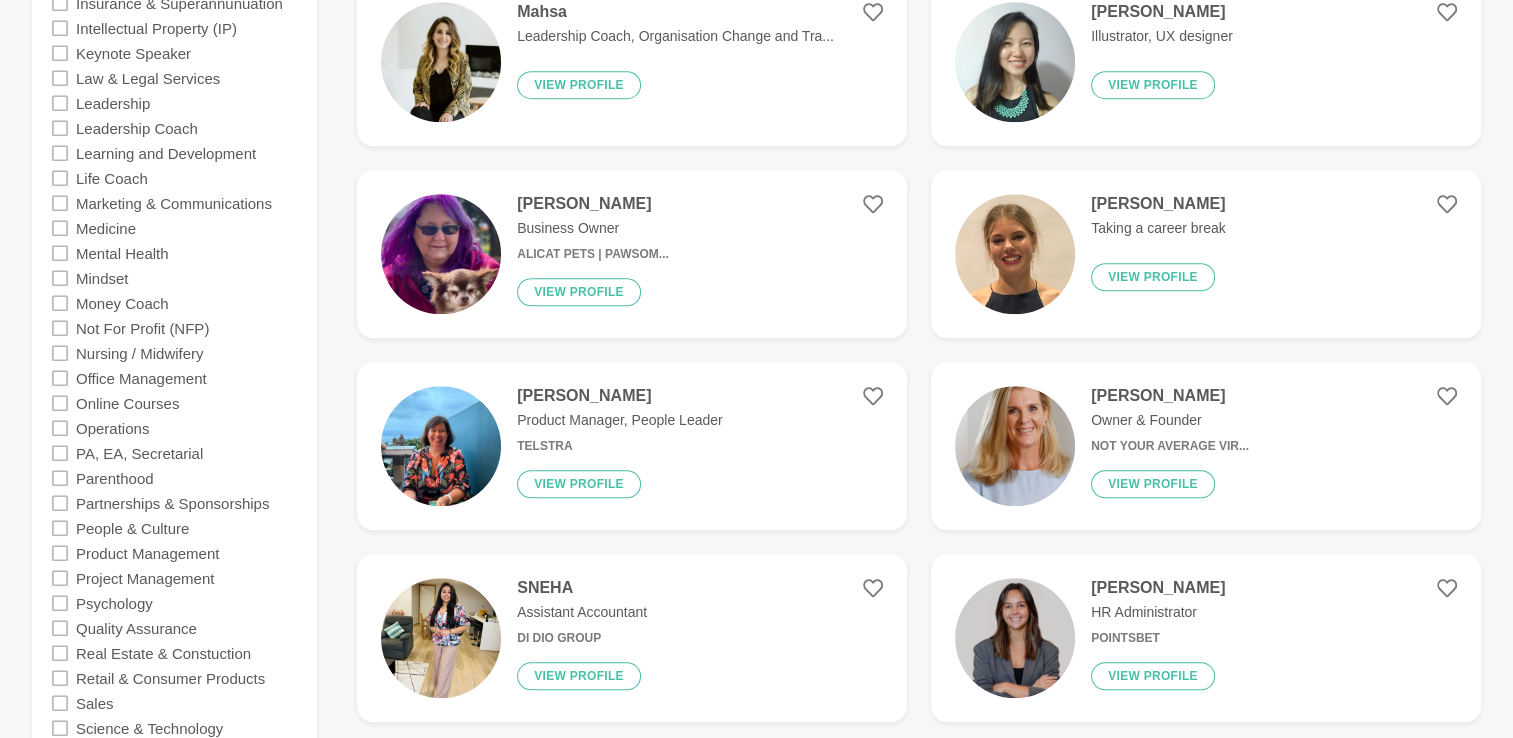 click 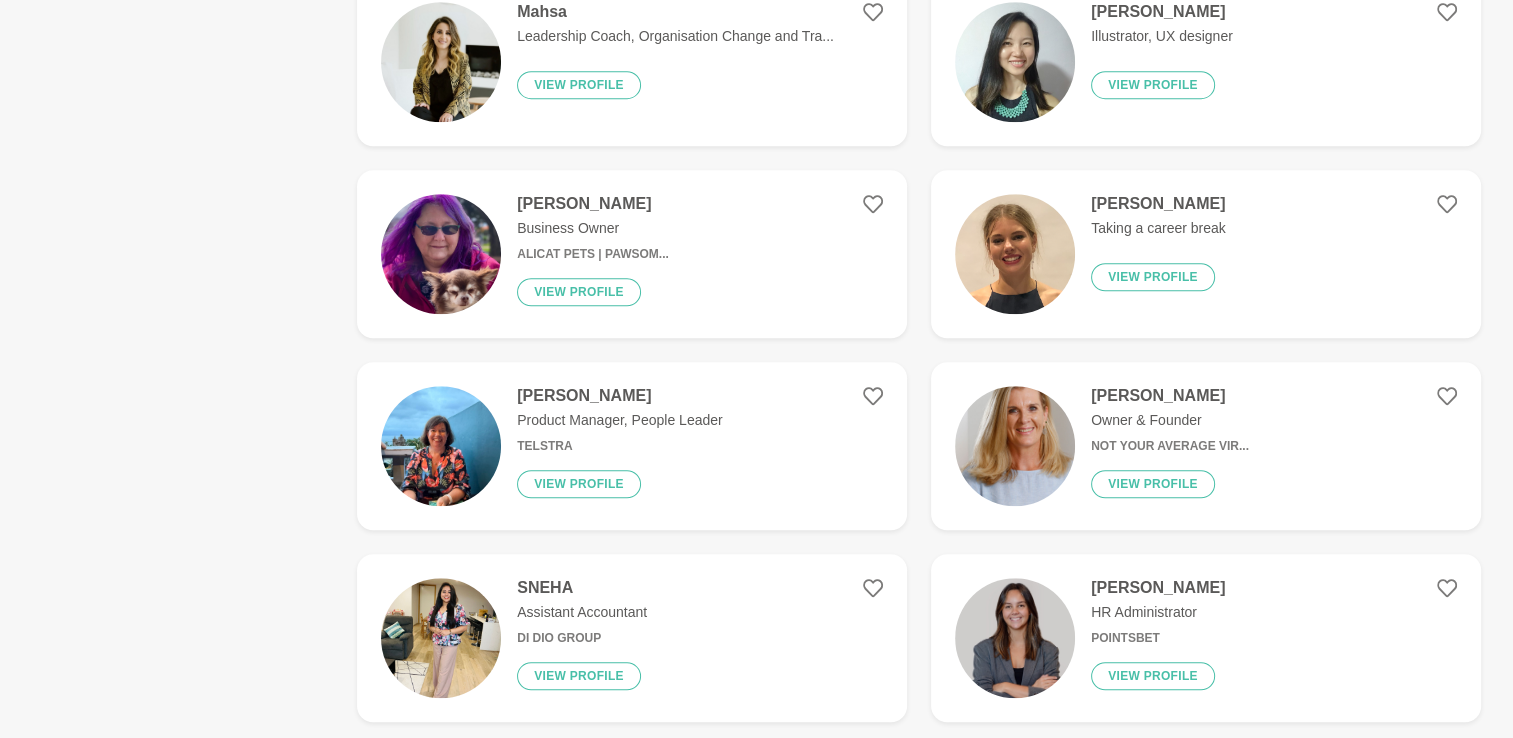 scroll, scrollTop: 0, scrollLeft: 0, axis: both 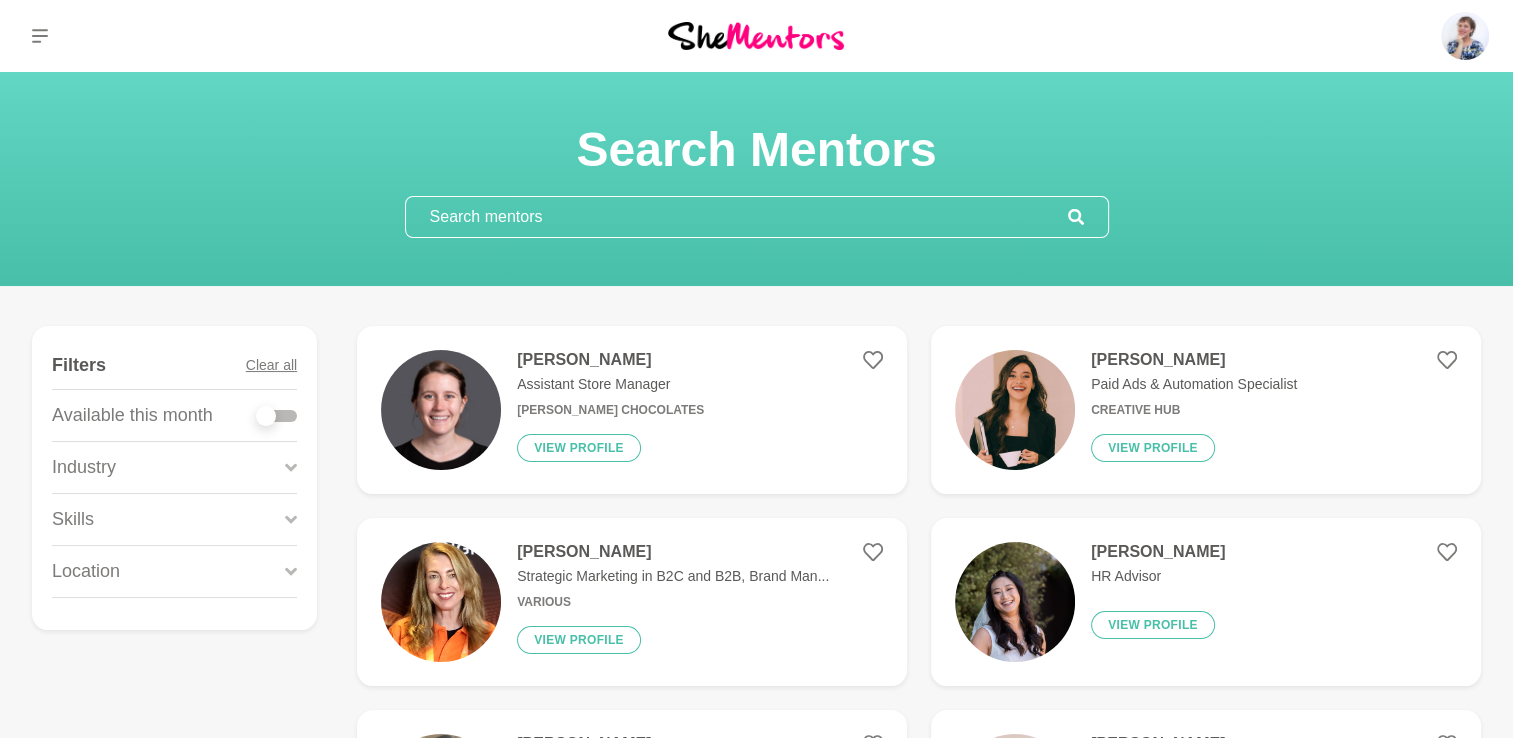 click 